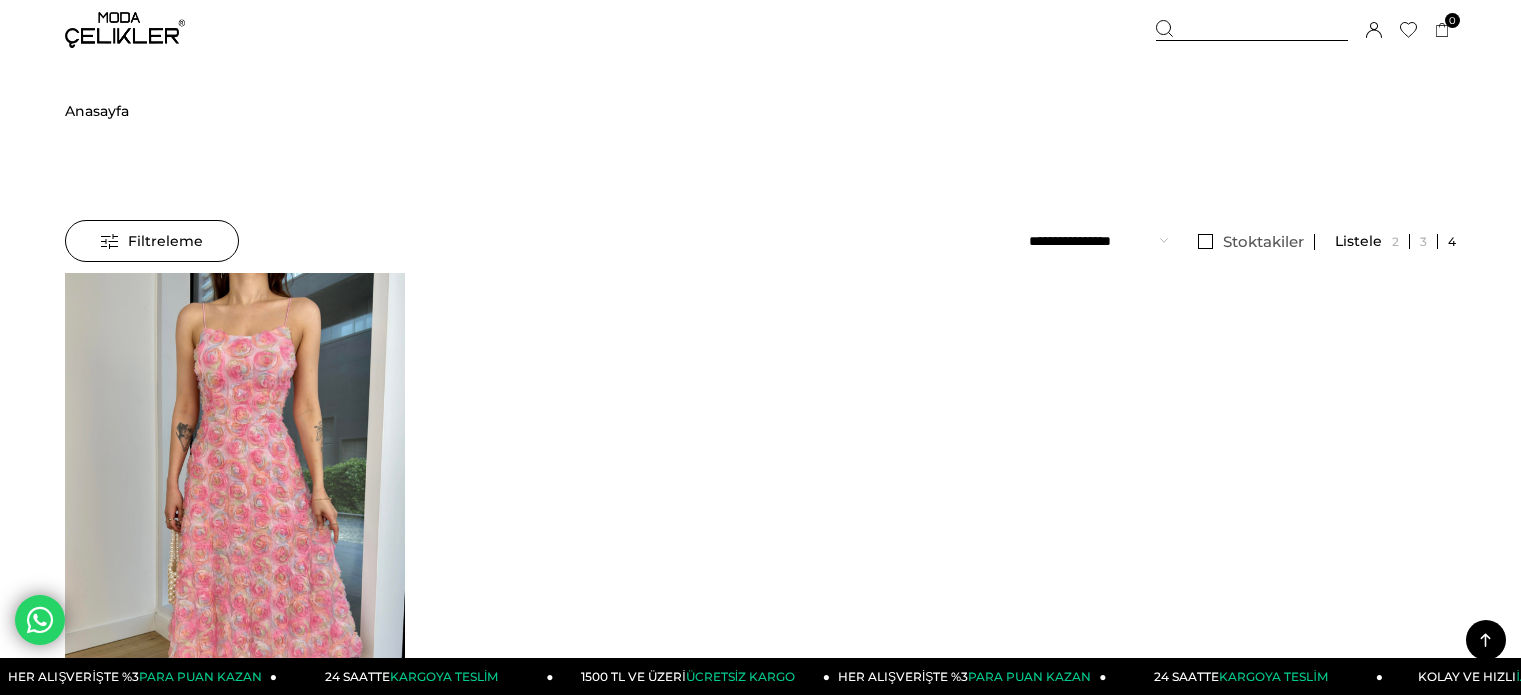 click at bounding box center (1252, 30) 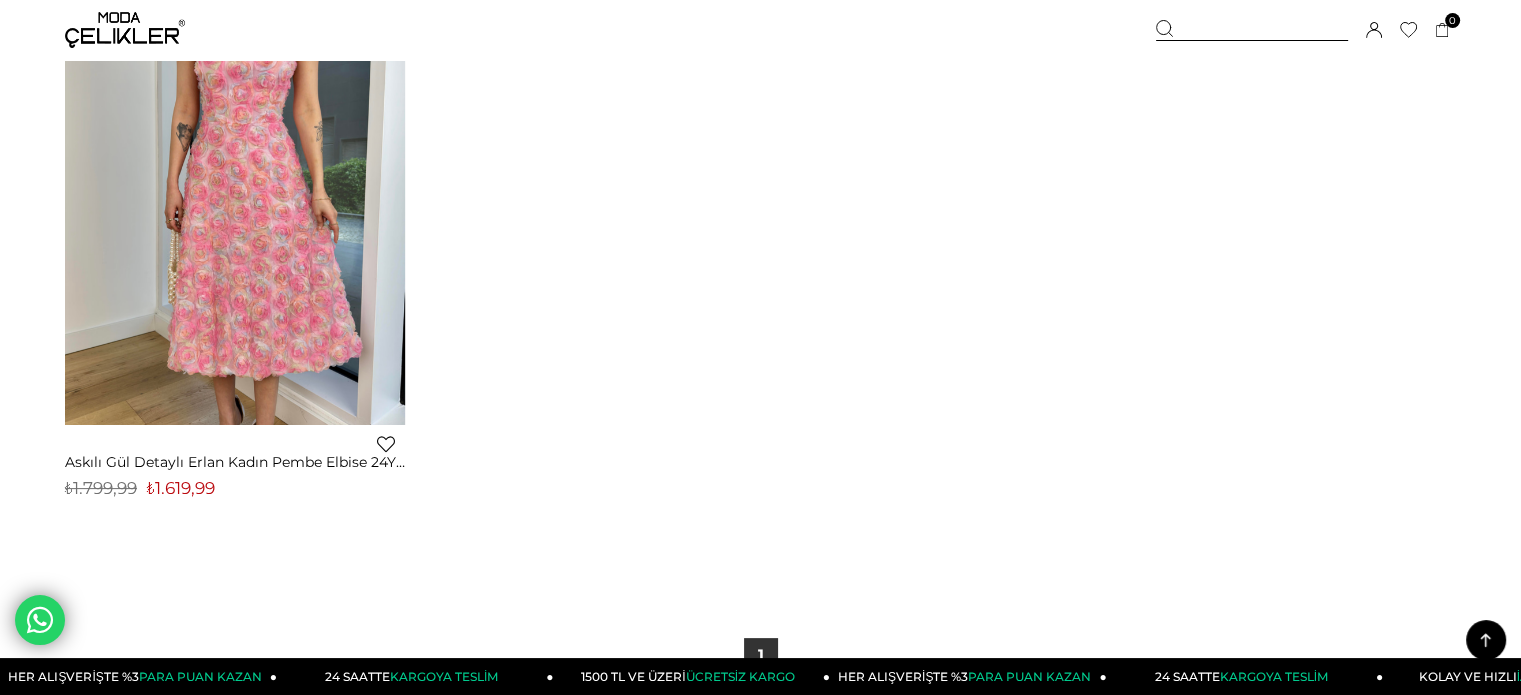 scroll, scrollTop: 0, scrollLeft: 0, axis: both 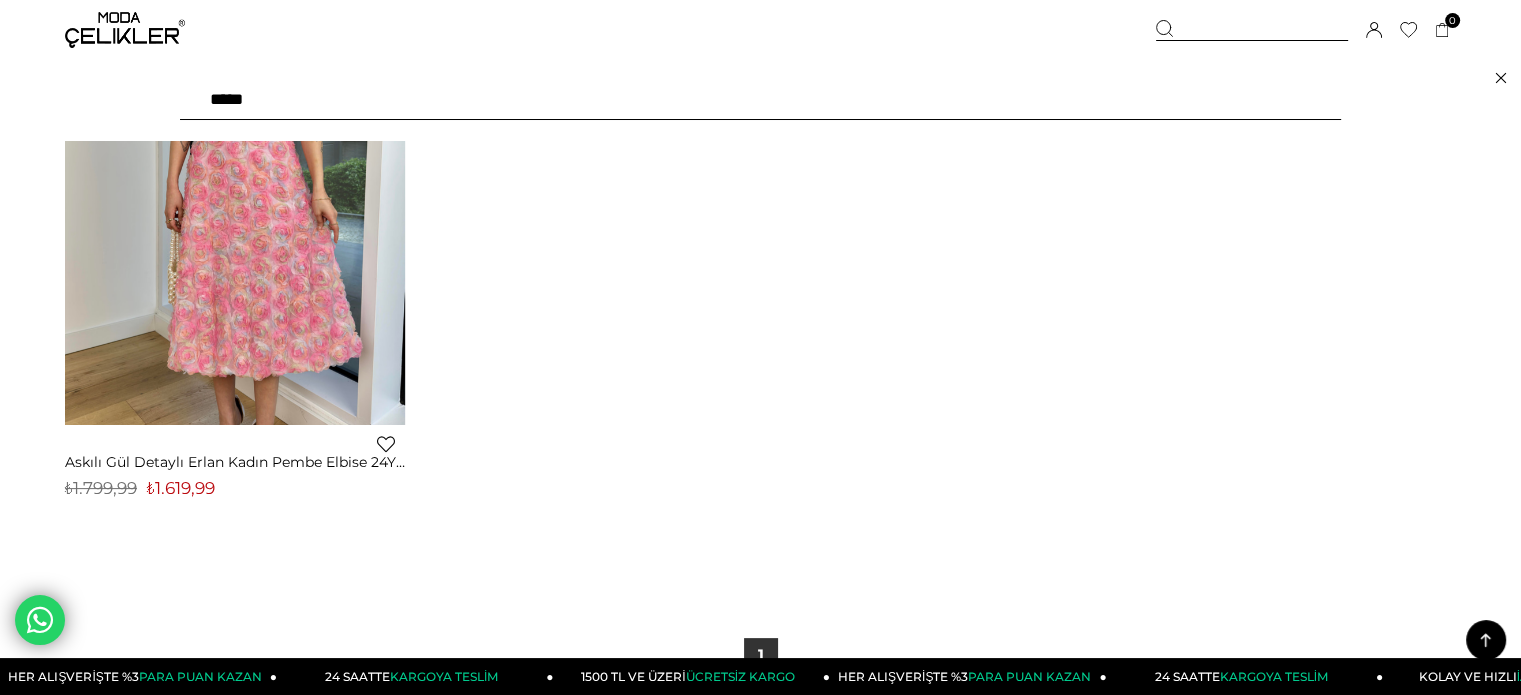 drag, startPoint x: 353, startPoint y: 97, endPoint x: 24, endPoint y: 100, distance: 329.01367 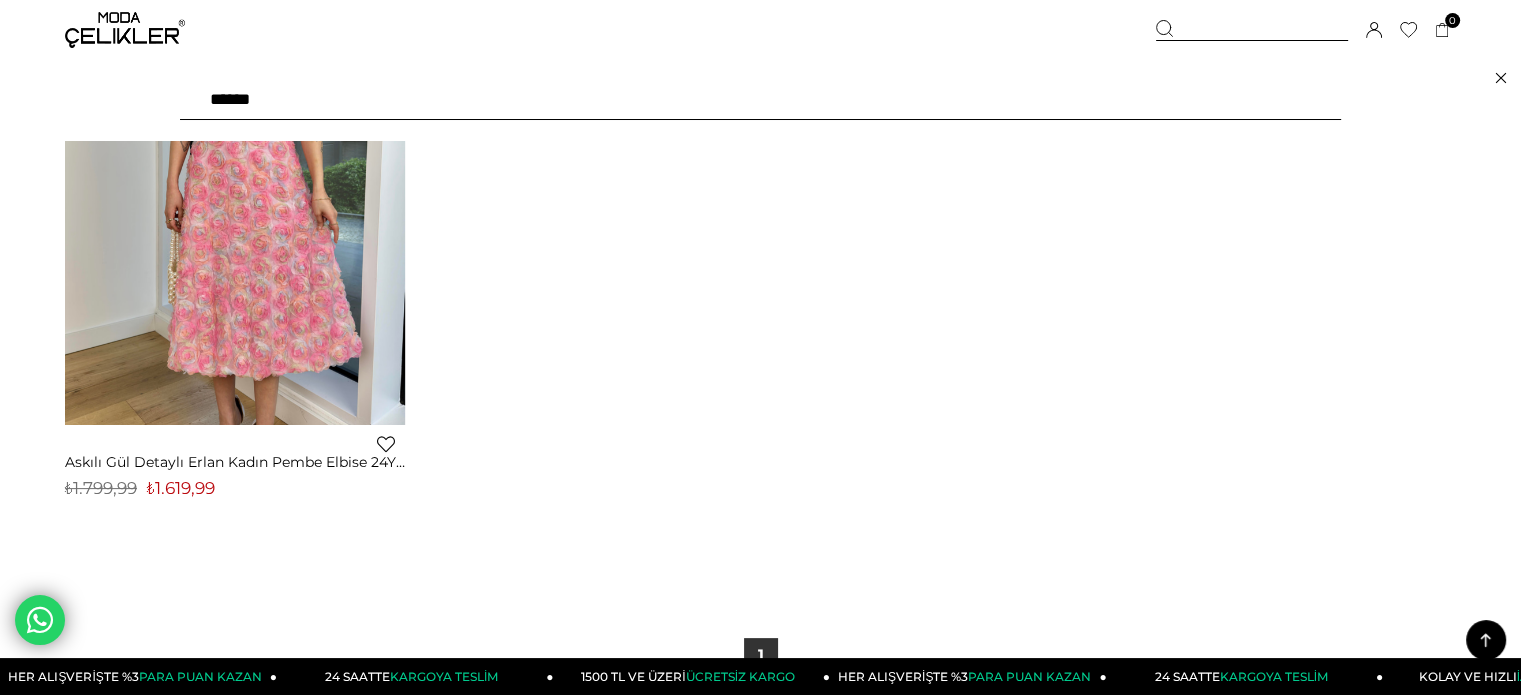 type on "*******" 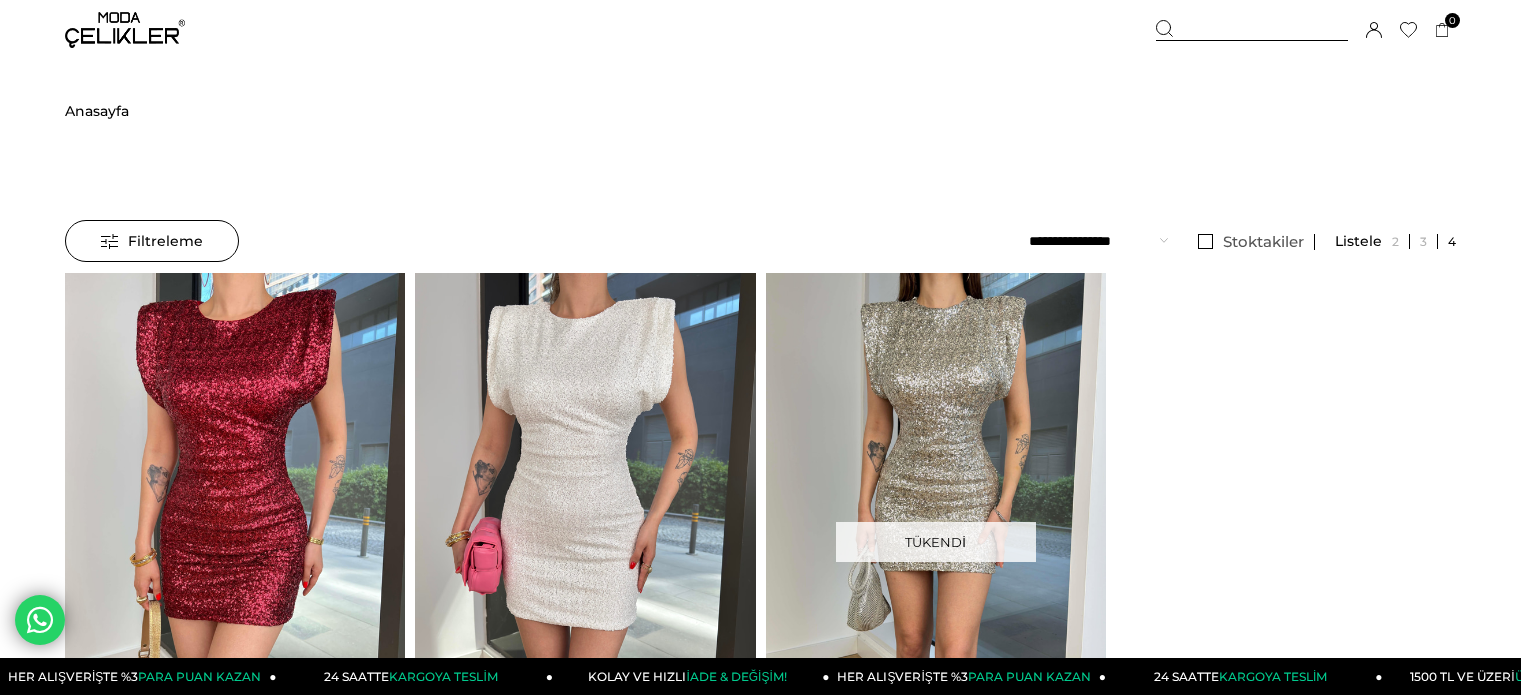 scroll, scrollTop: 0, scrollLeft: 0, axis: both 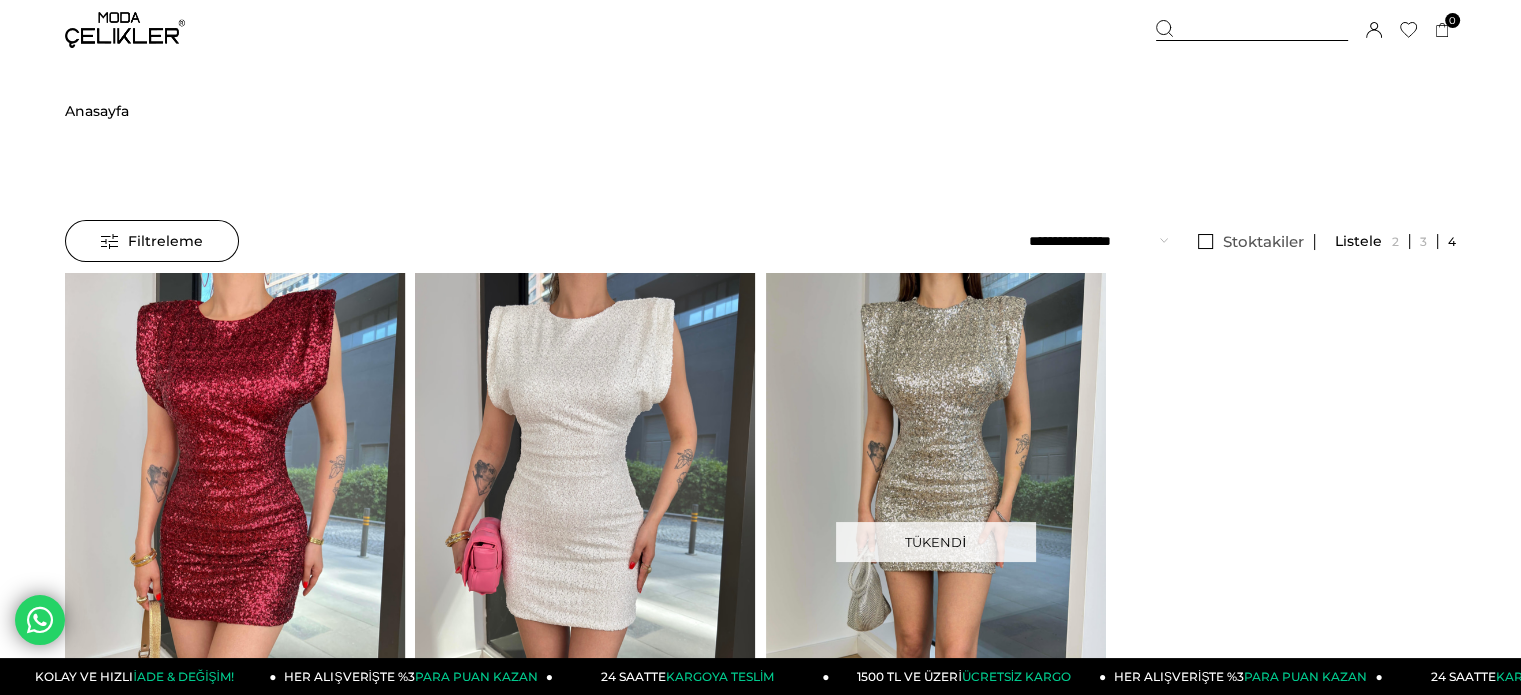 click at bounding box center (1252, 30) 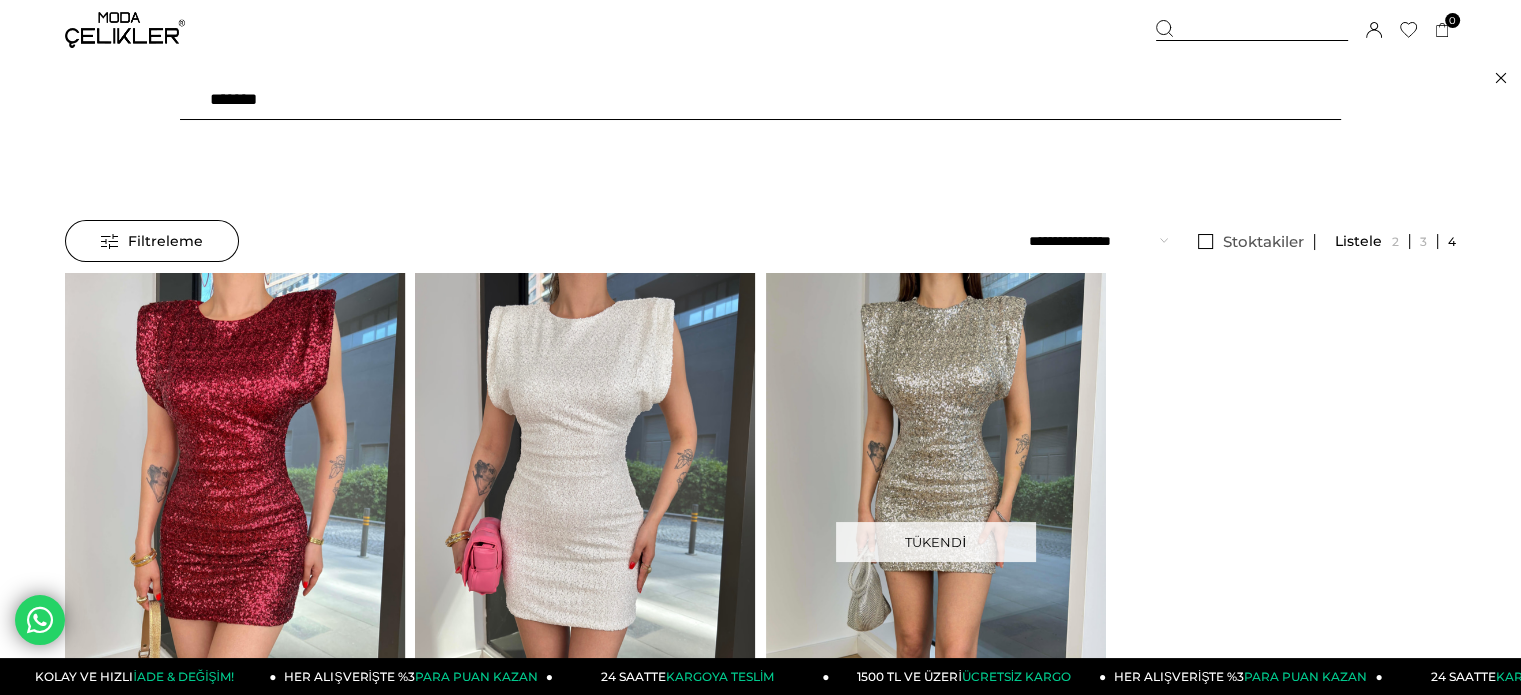 drag, startPoint x: 386, startPoint y: 108, endPoint x: 0, endPoint y: 108, distance: 386 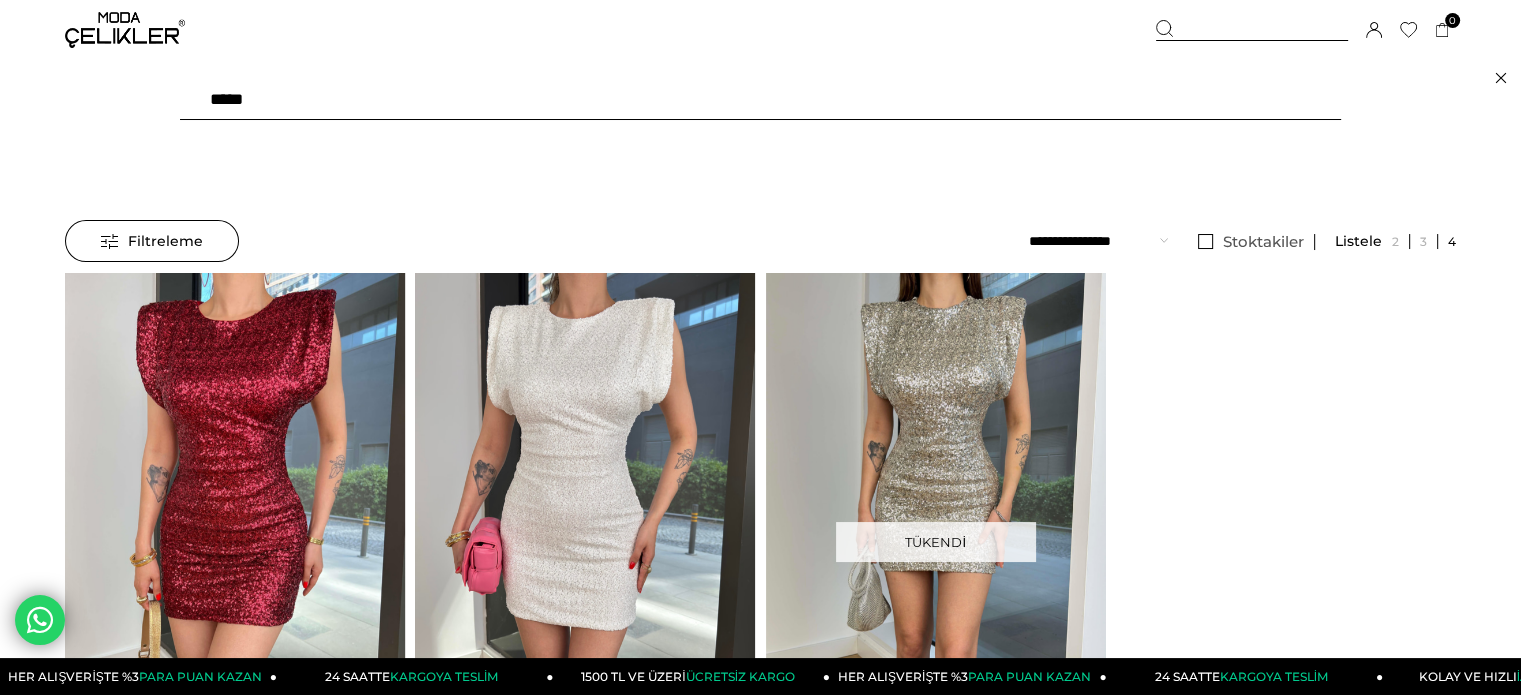 type on "*****" 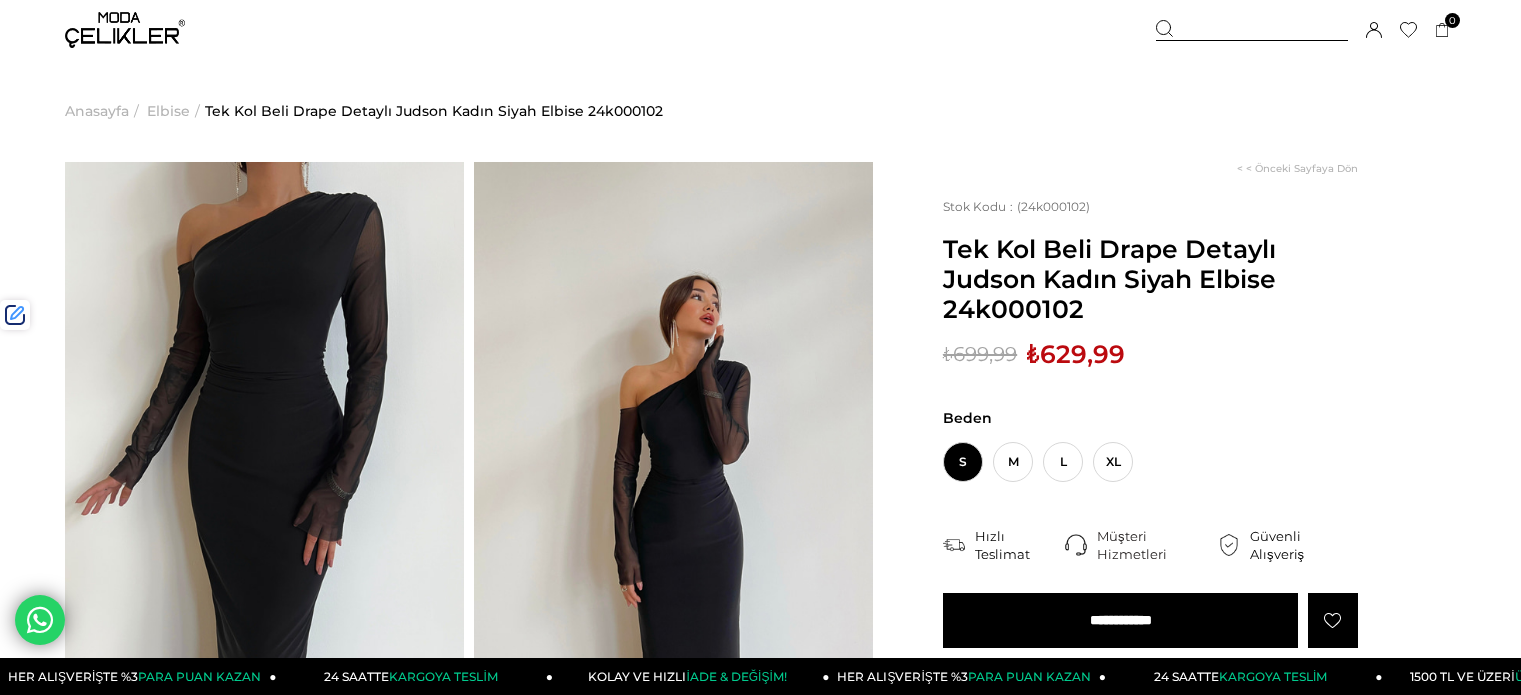 scroll, scrollTop: 0, scrollLeft: 0, axis: both 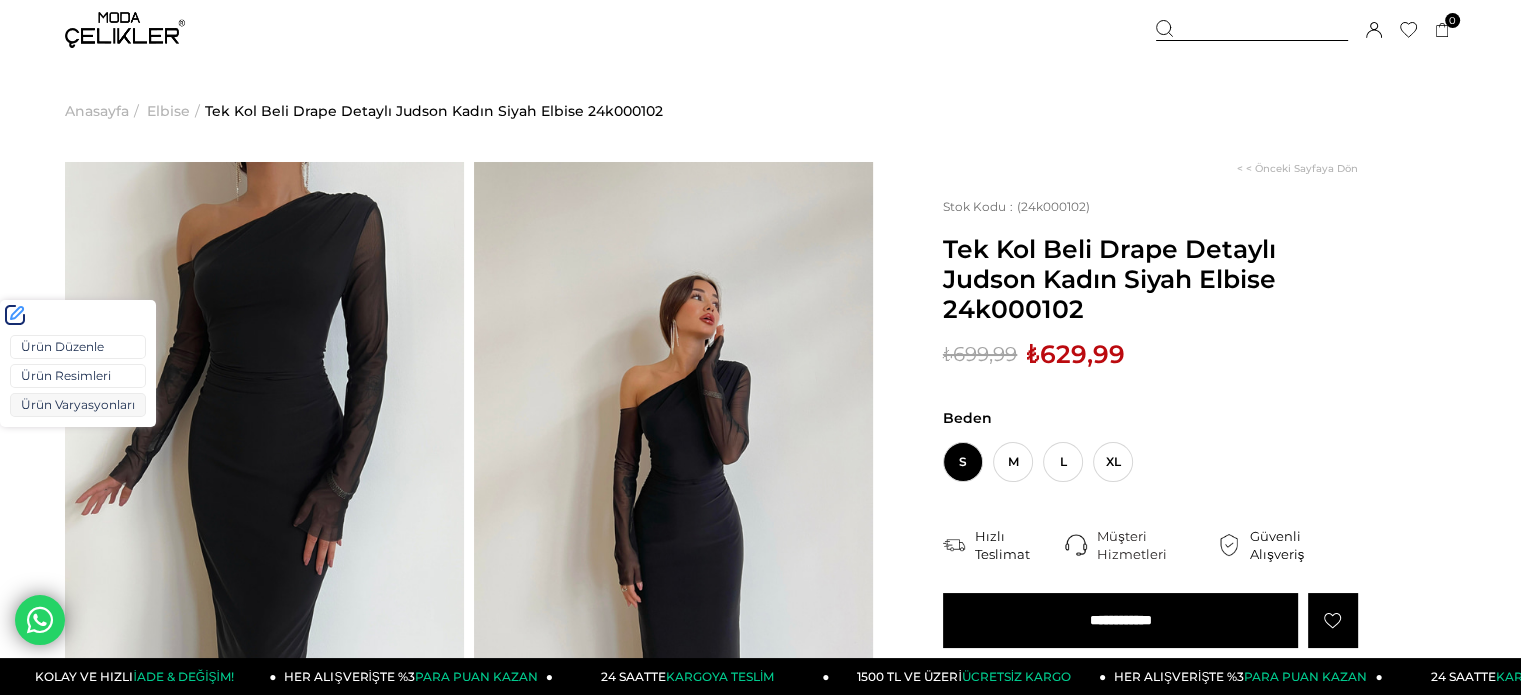 click on "Ürün Varyasyonları" at bounding box center [78, 405] 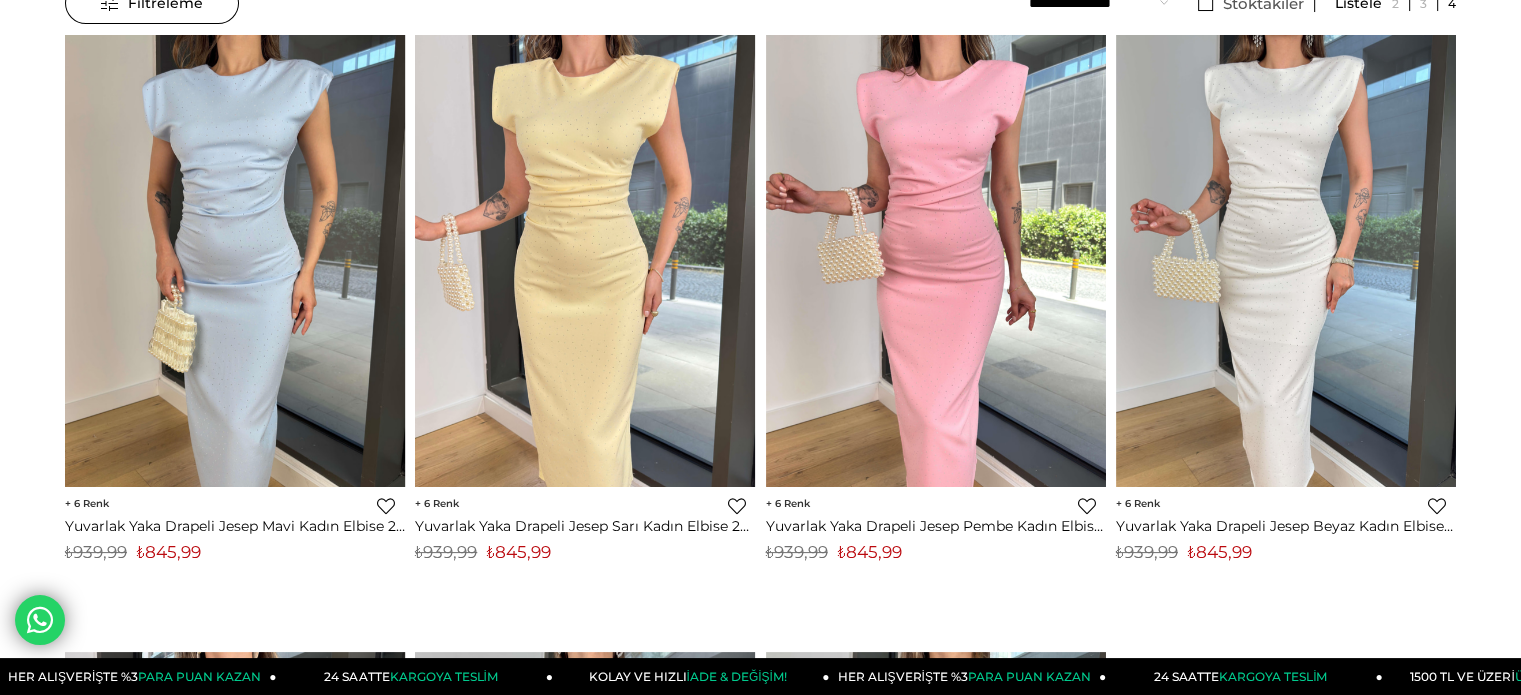 scroll, scrollTop: 300, scrollLeft: 0, axis: vertical 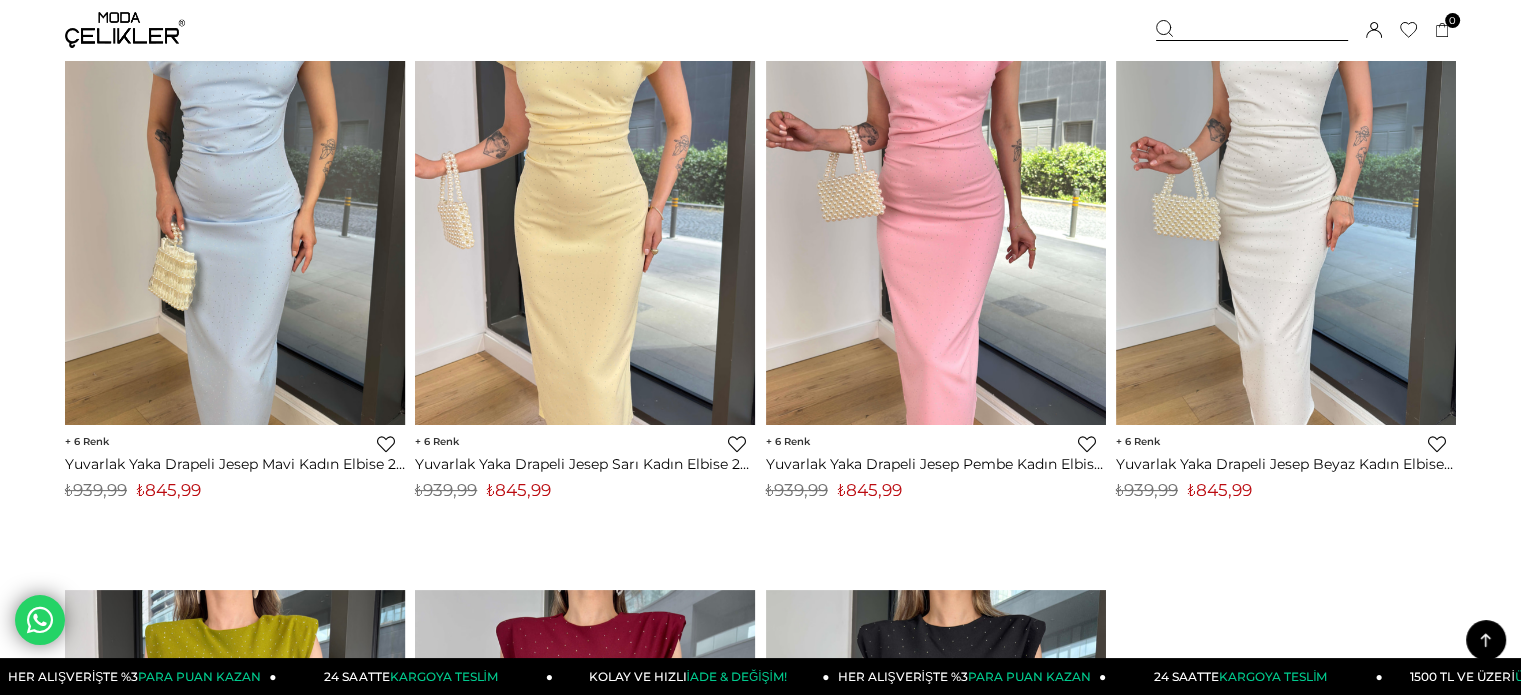 click on "₺845,99" at bounding box center (519, 490) 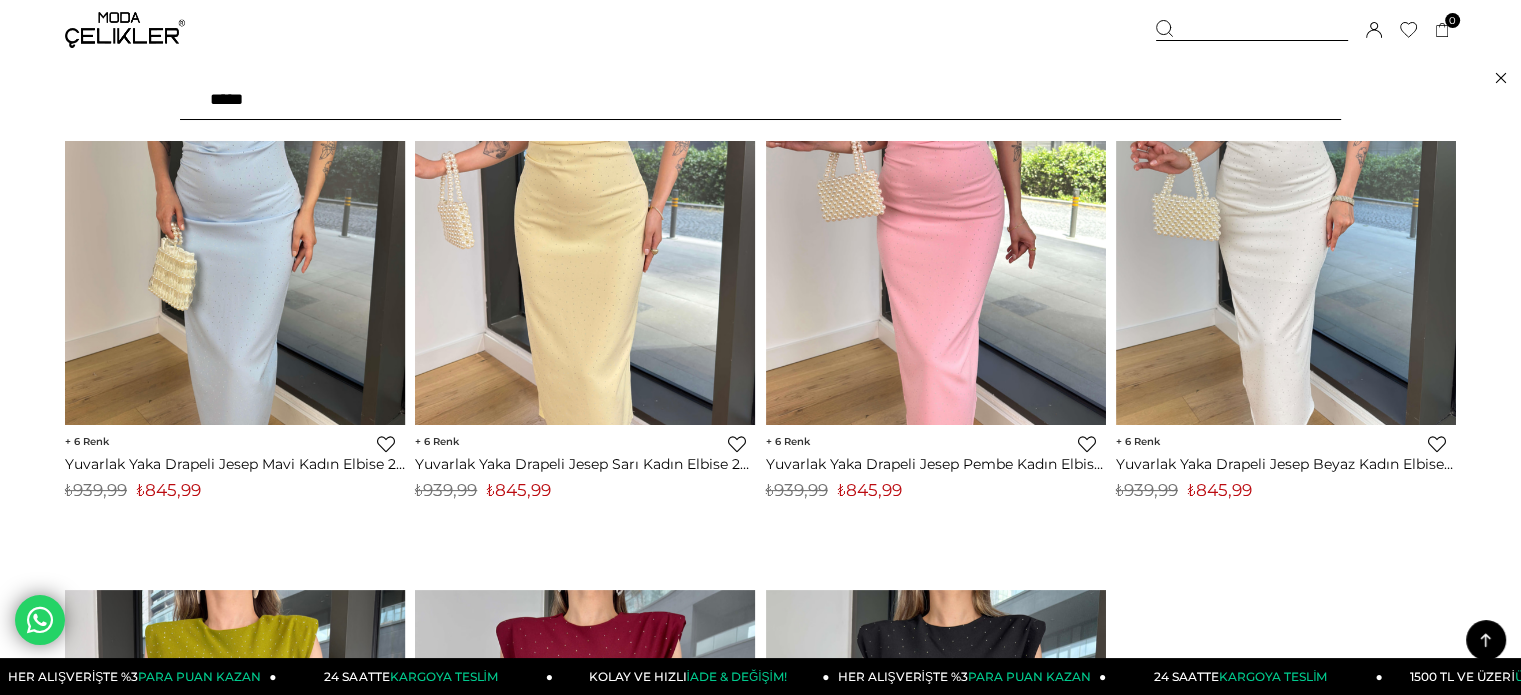 drag, startPoint x: 386, startPoint y: 99, endPoint x: 26, endPoint y: 104, distance: 360.03473 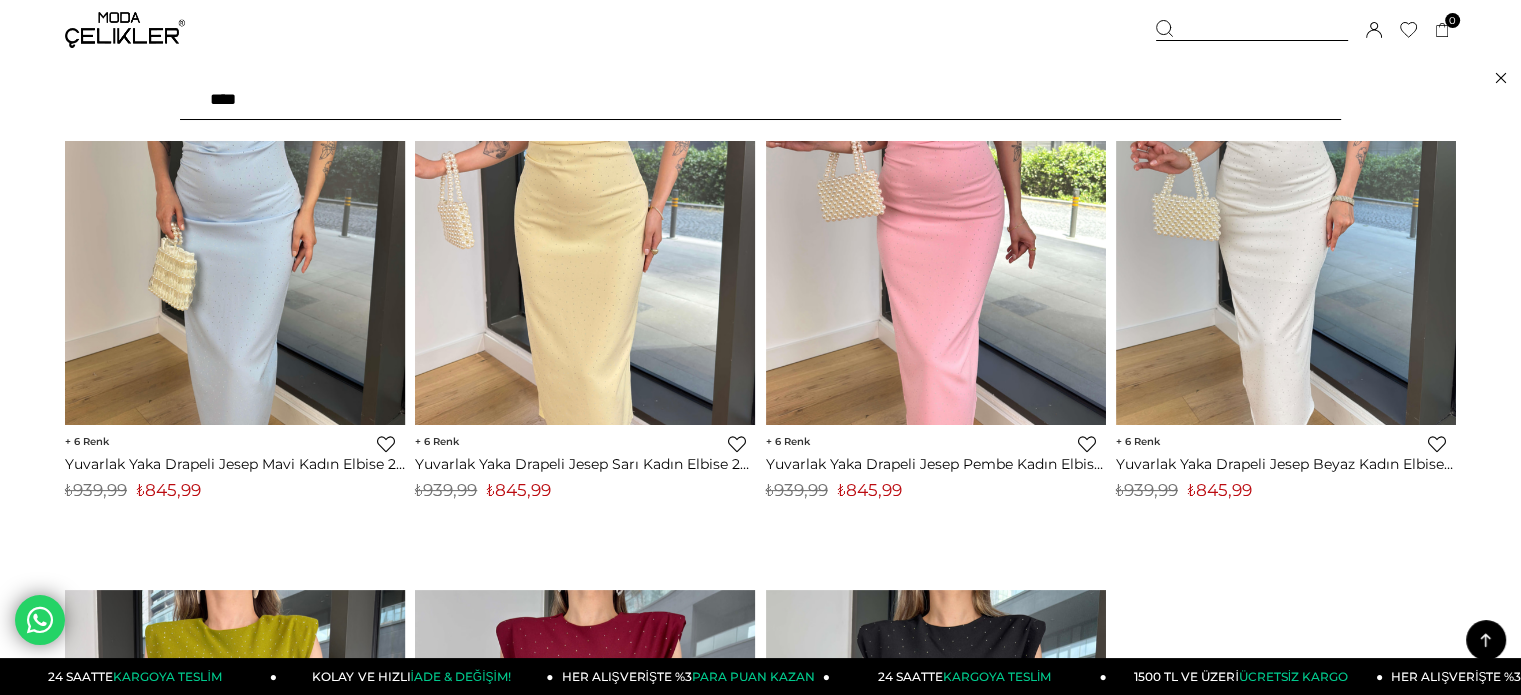 type on "****" 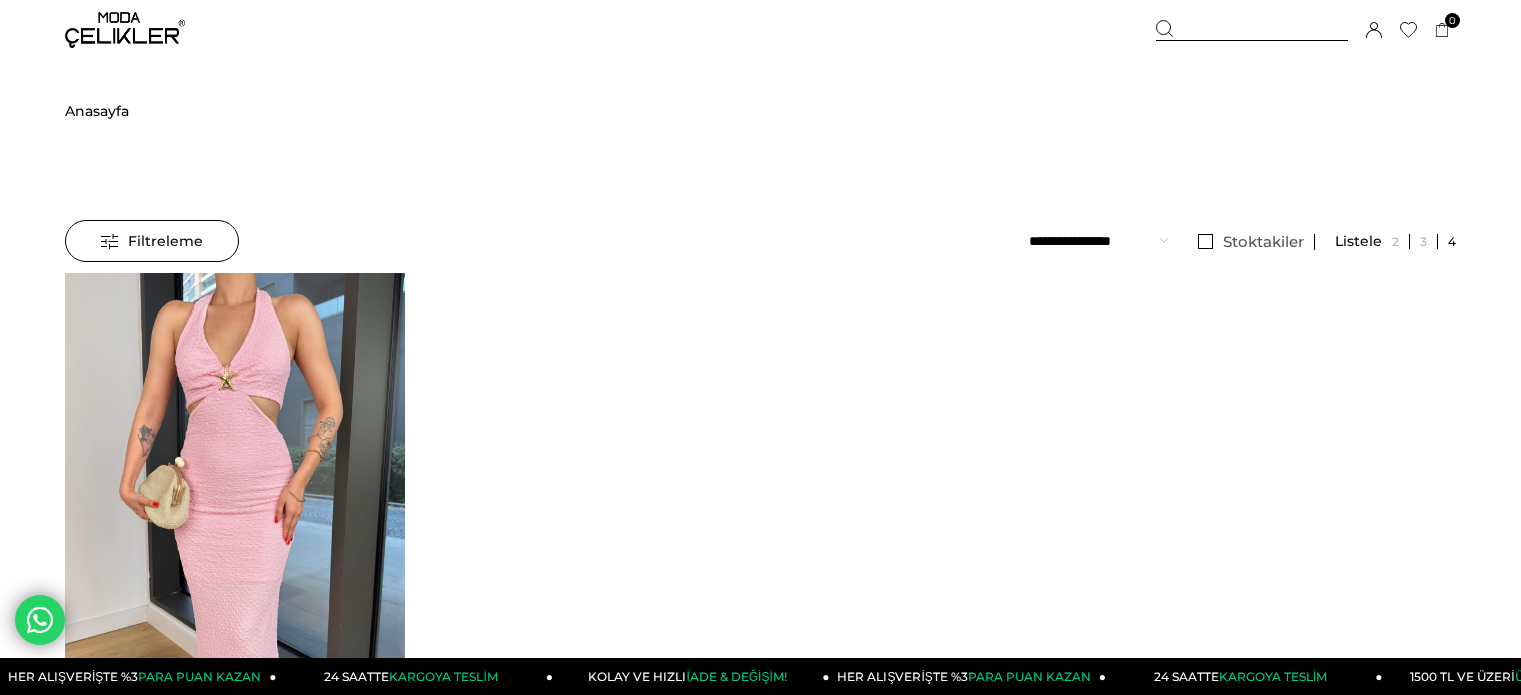 scroll, scrollTop: 0, scrollLeft: 0, axis: both 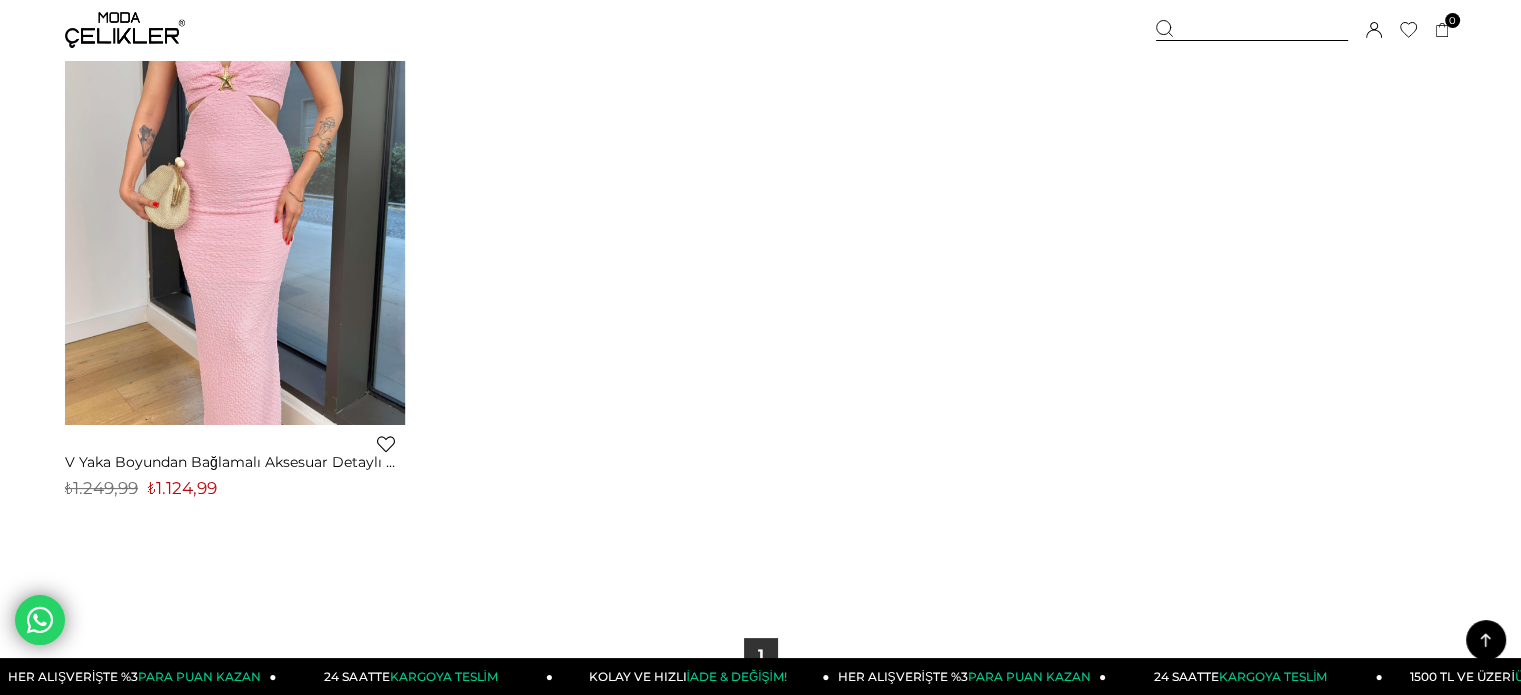 click on "₺1.124,99" at bounding box center (182, 488) 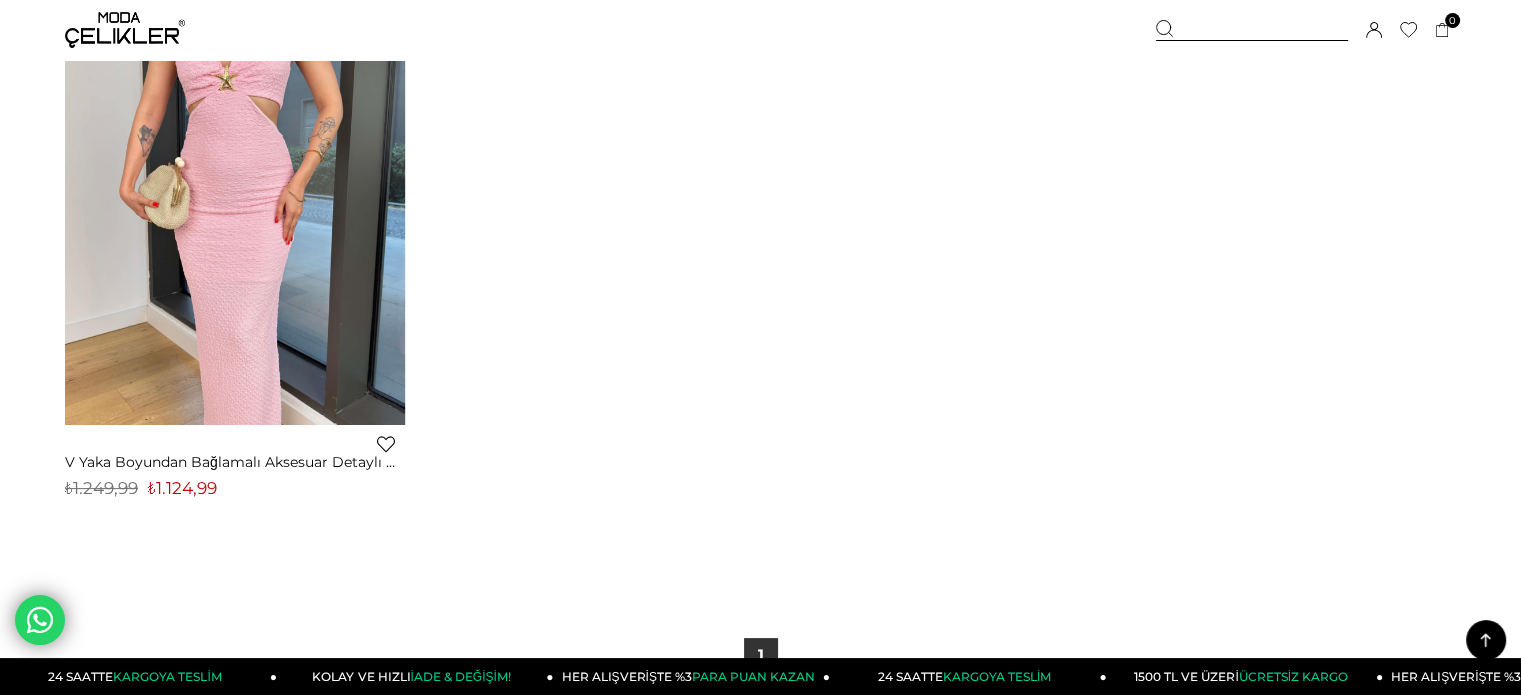 click at bounding box center [1252, 30] 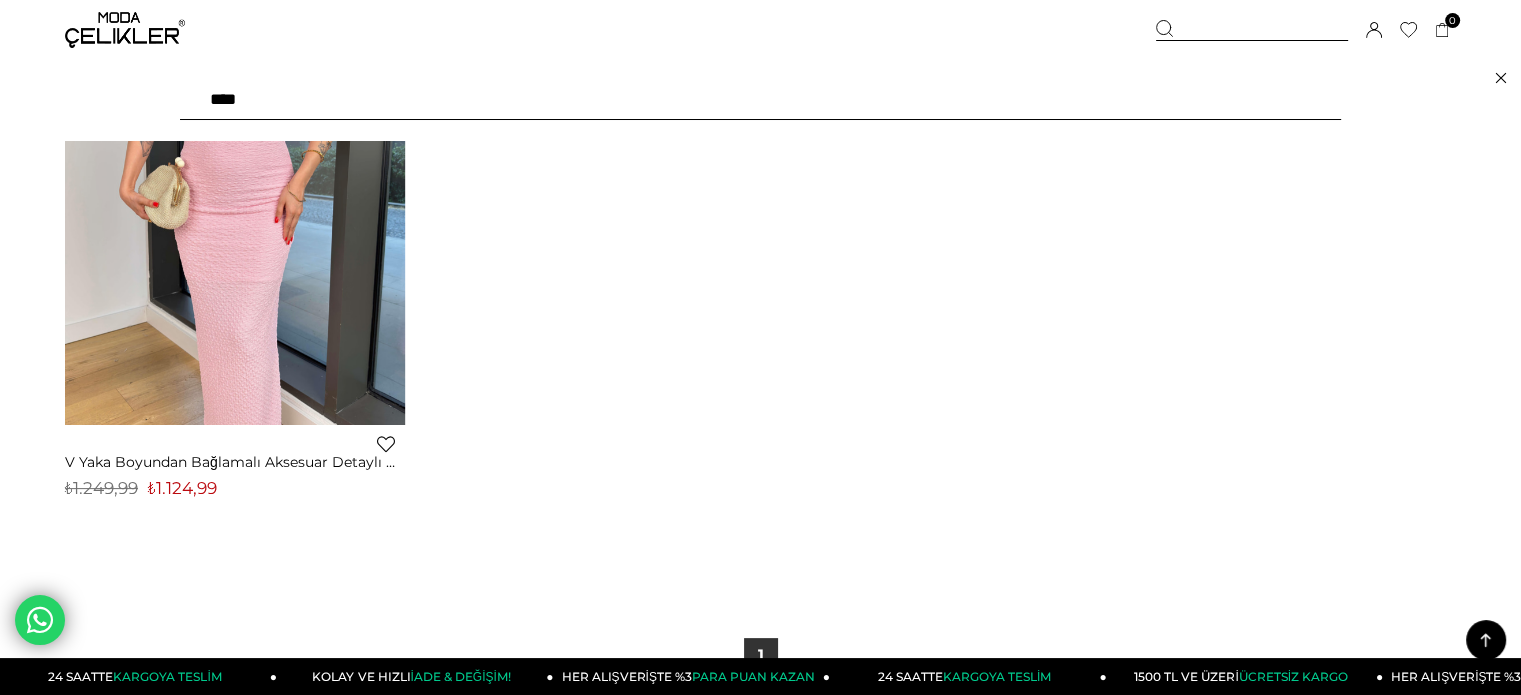 drag, startPoint x: 352, startPoint y: 91, endPoint x: 0, endPoint y: 94, distance: 352.0128 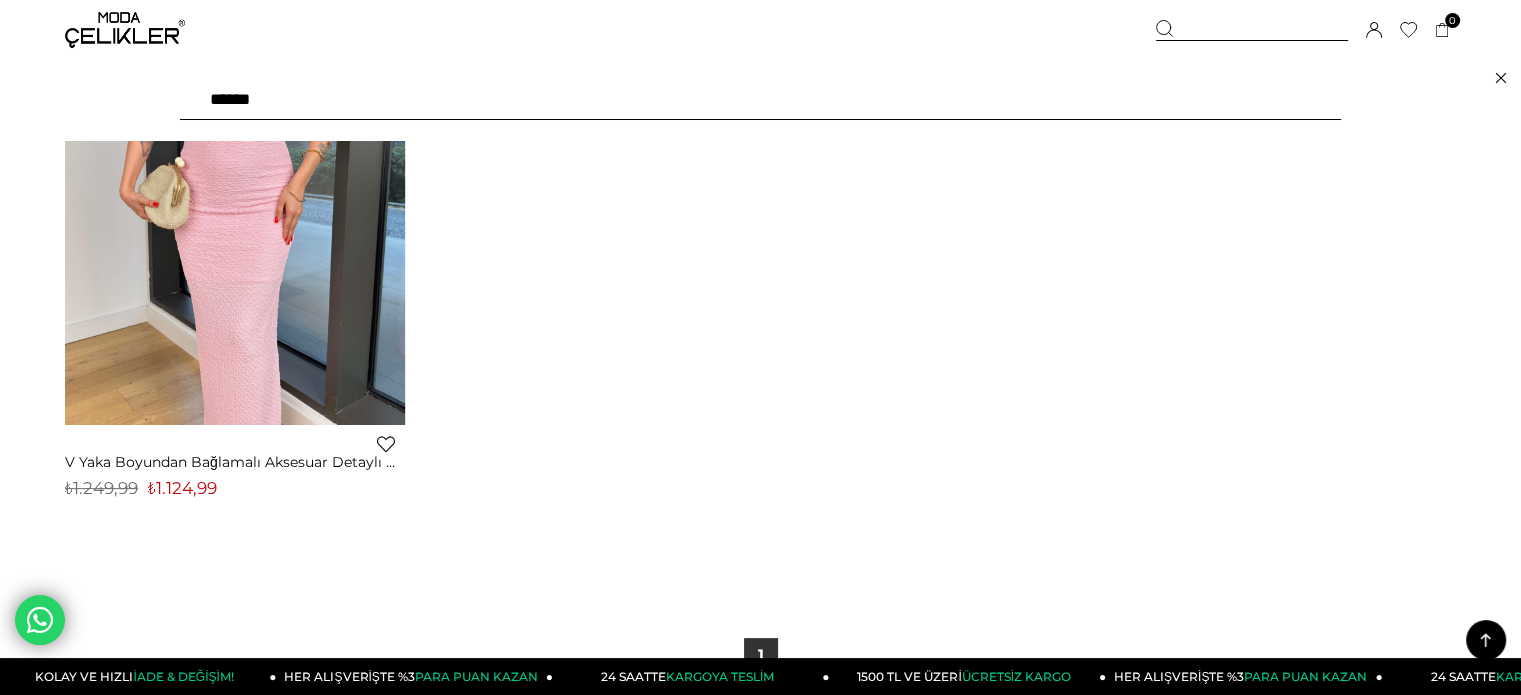 type on "******" 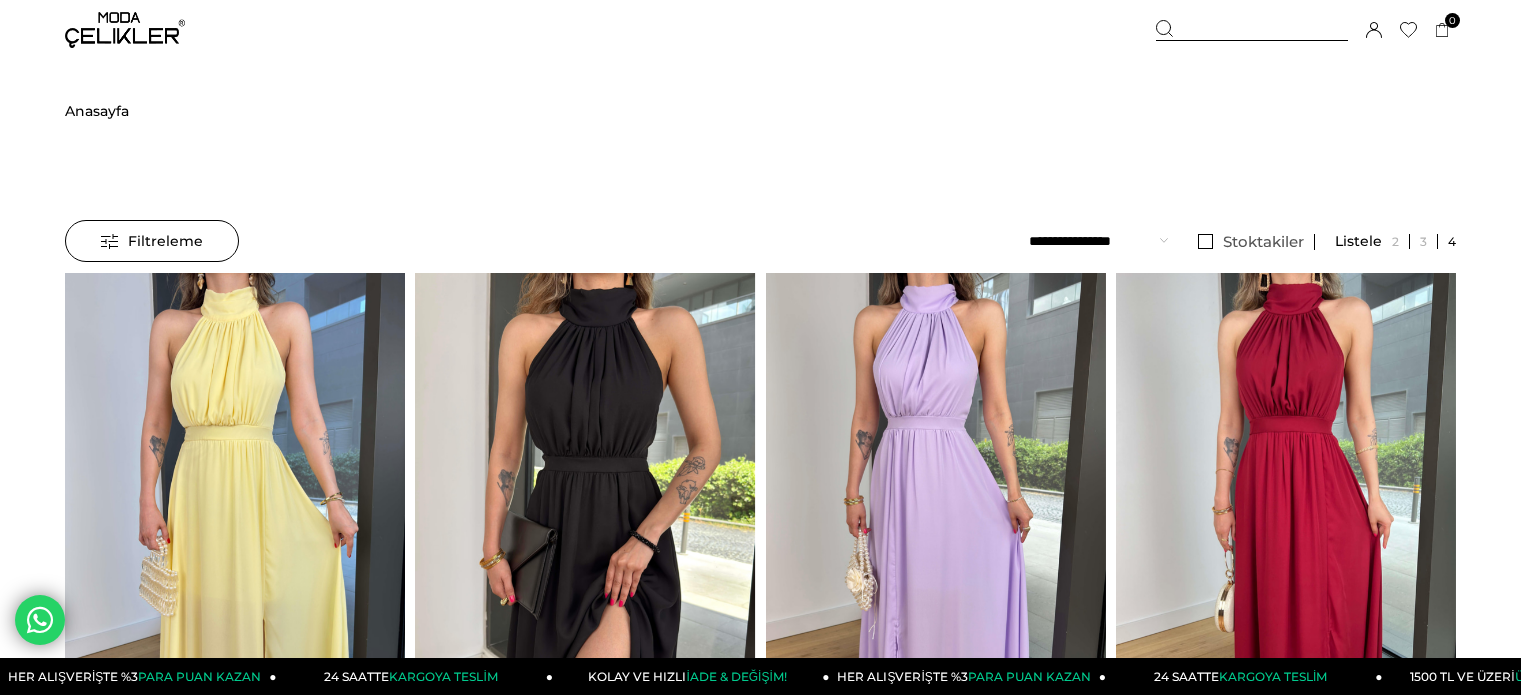 scroll, scrollTop: 0, scrollLeft: 0, axis: both 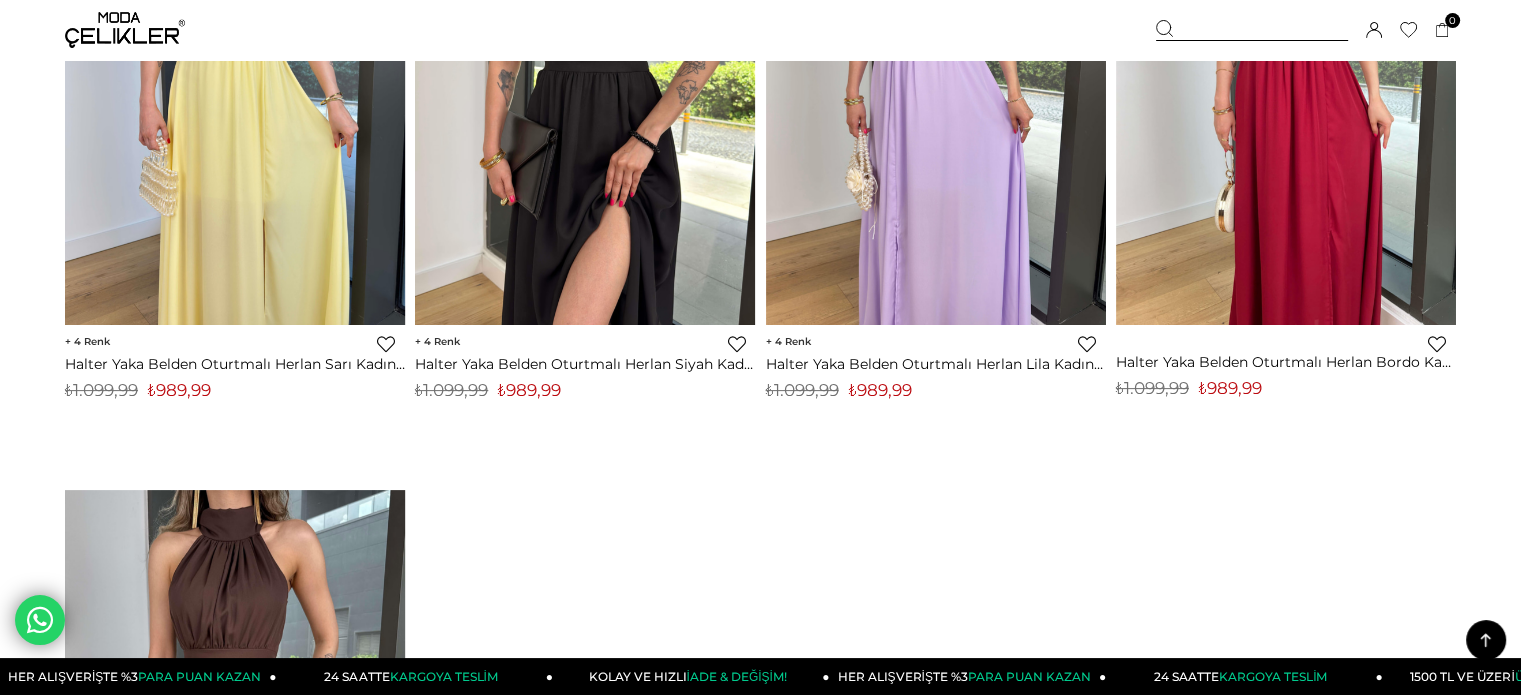 click on "₺989,99" at bounding box center [529, 390] 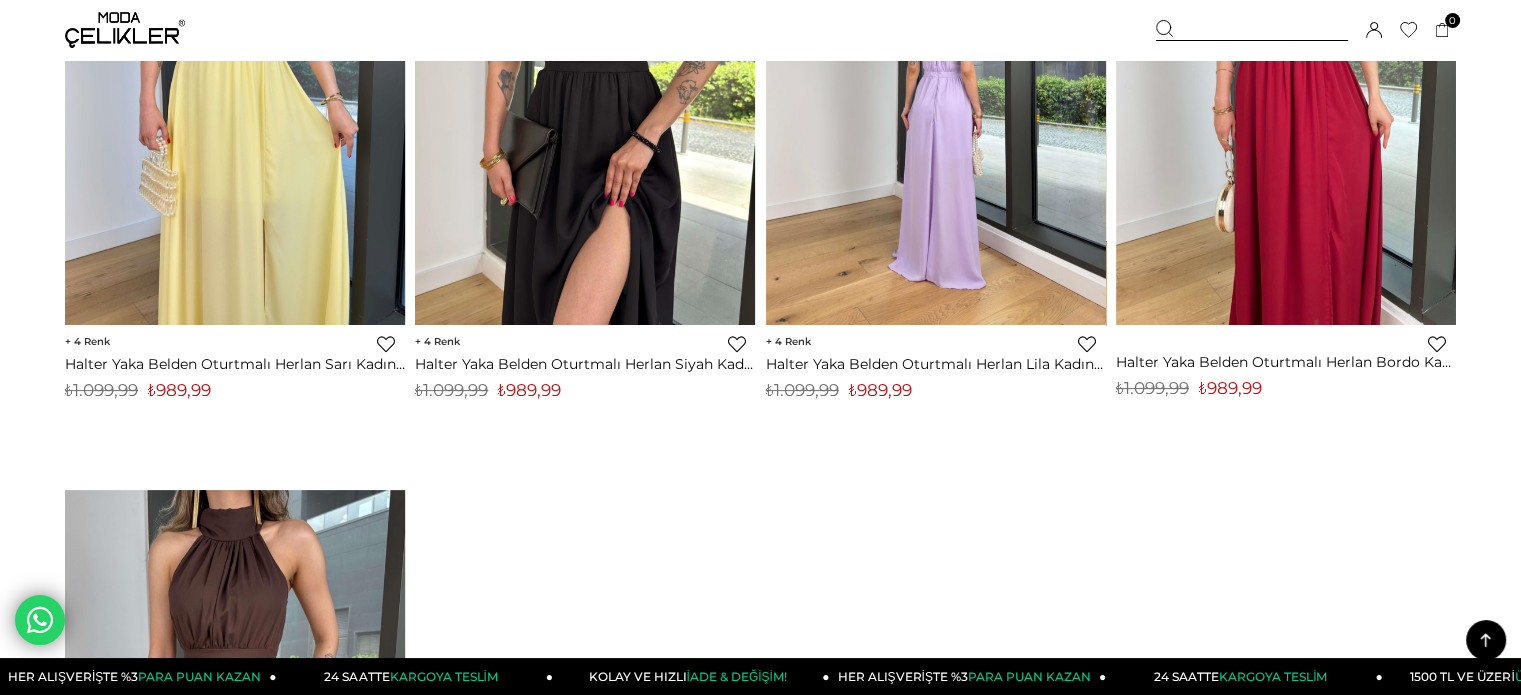 click at bounding box center (1252, 30) 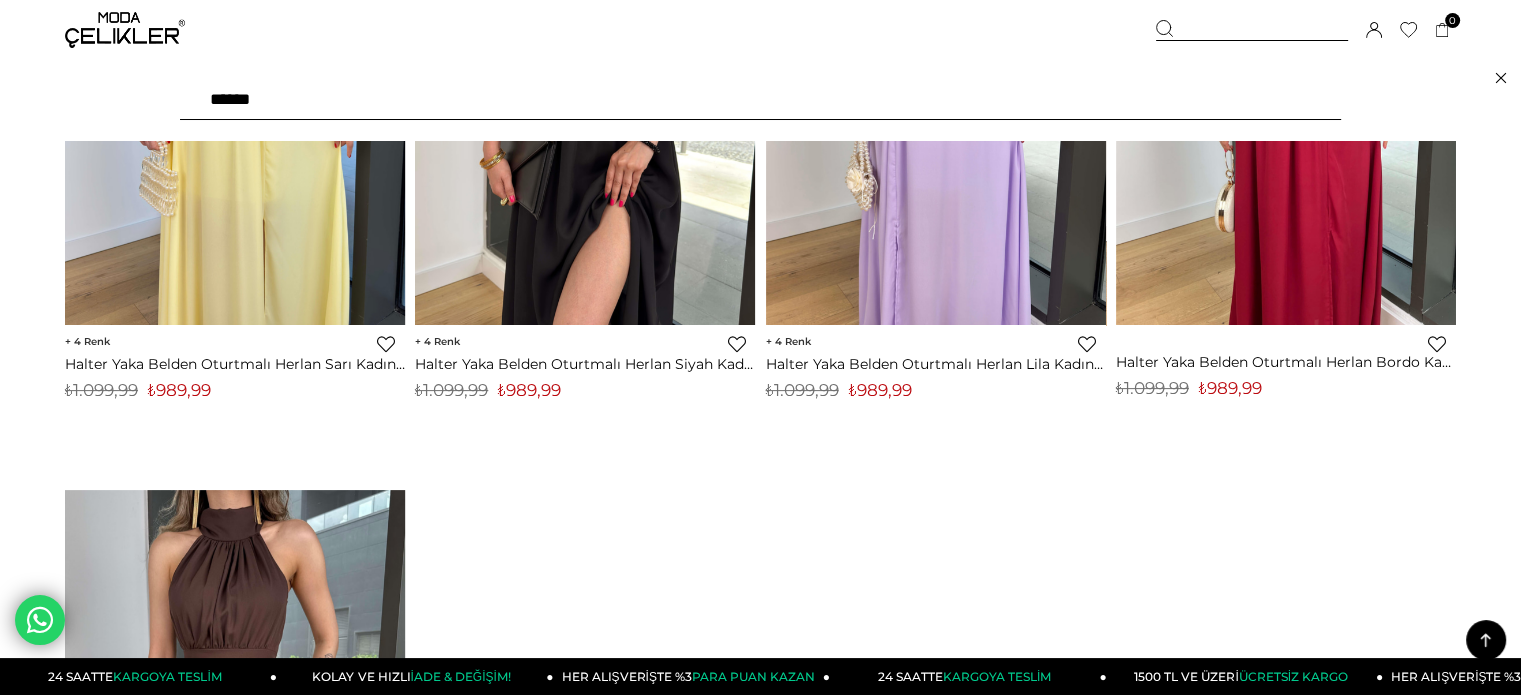 click on "******" at bounding box center (760, 100) 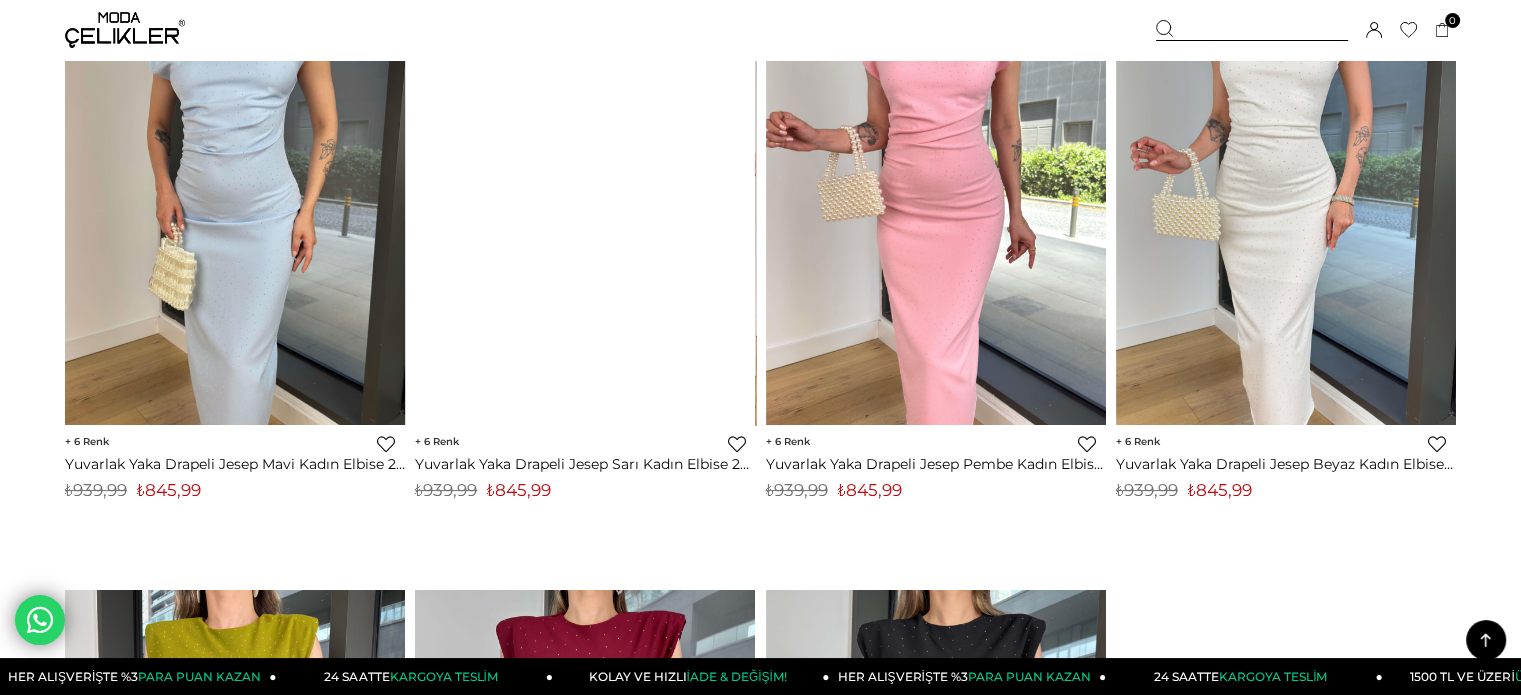 scroll, scrollTop: 300, scrollLeft: 0, axis: vertical 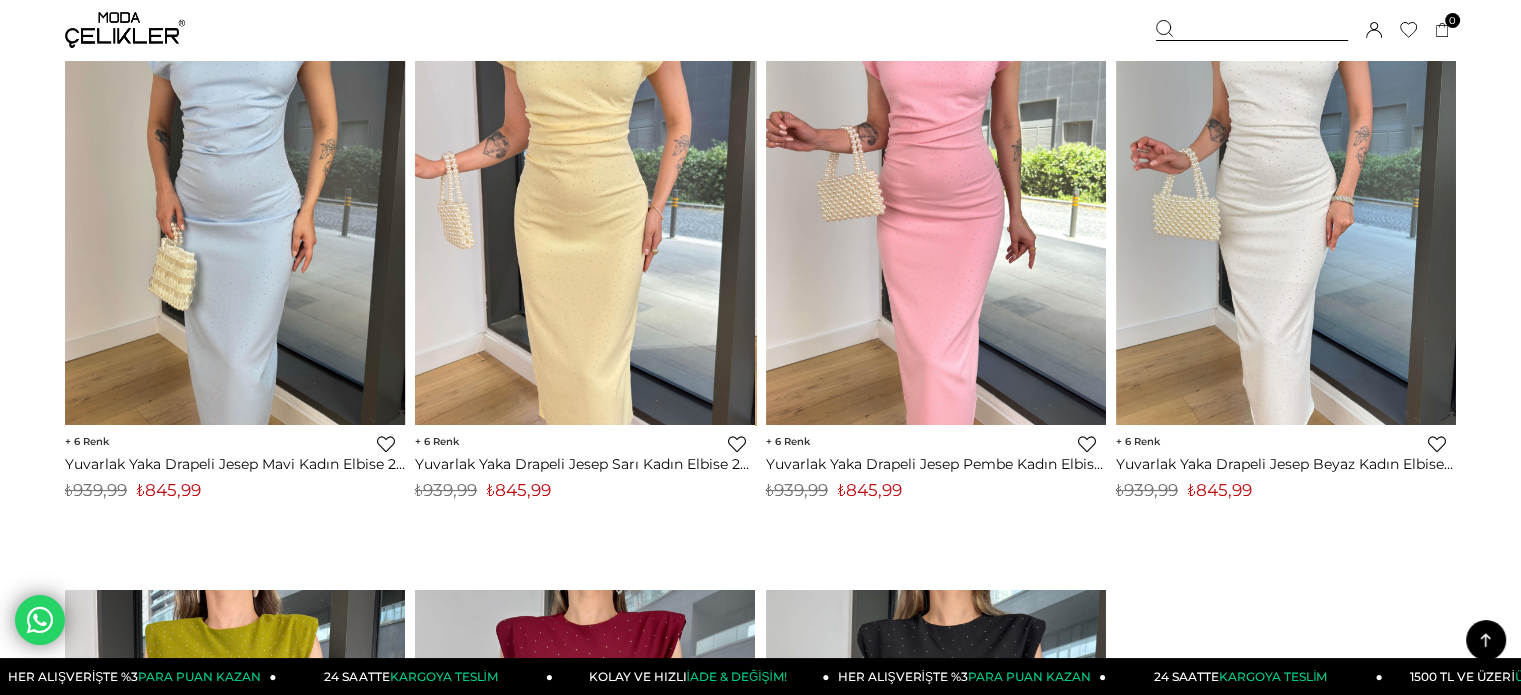 click on "₺845,99" at bounding box center (519, 490) 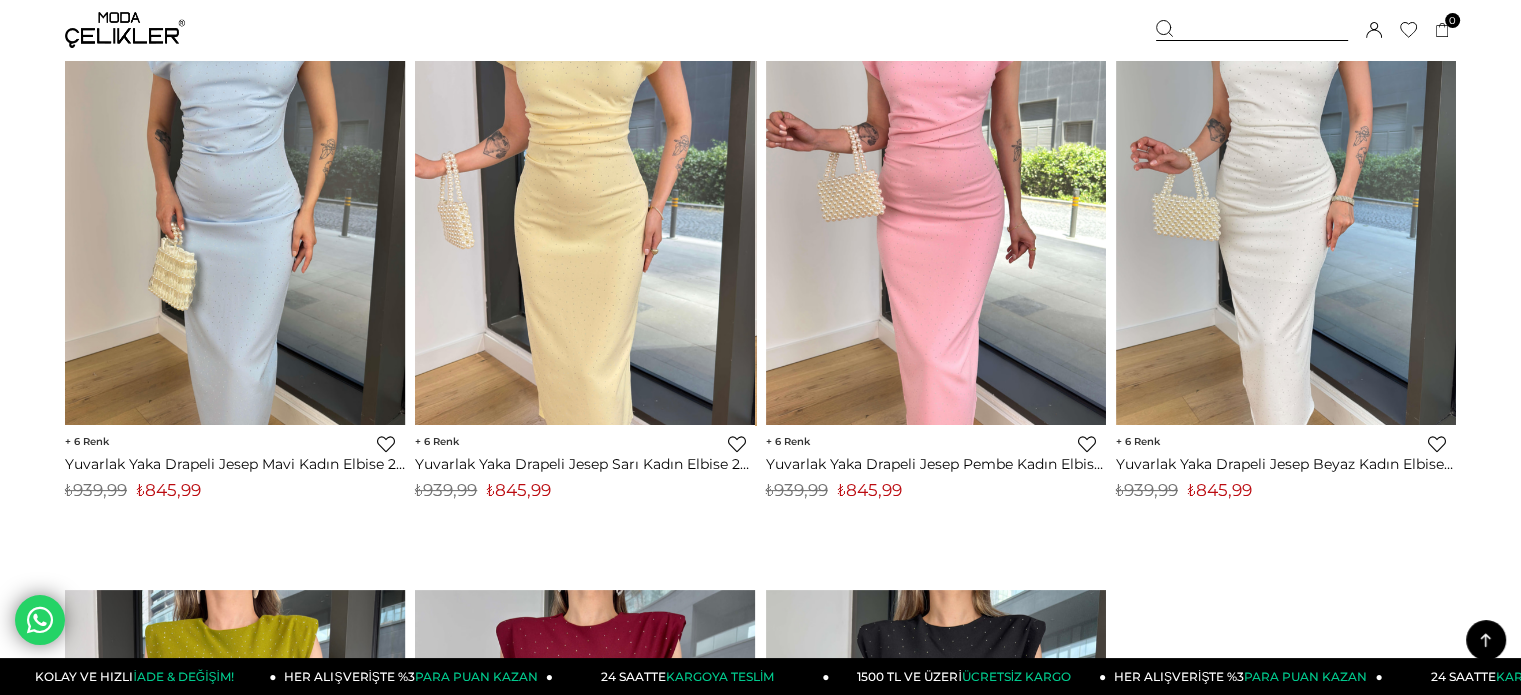 click at bounding box center (1252, 30) 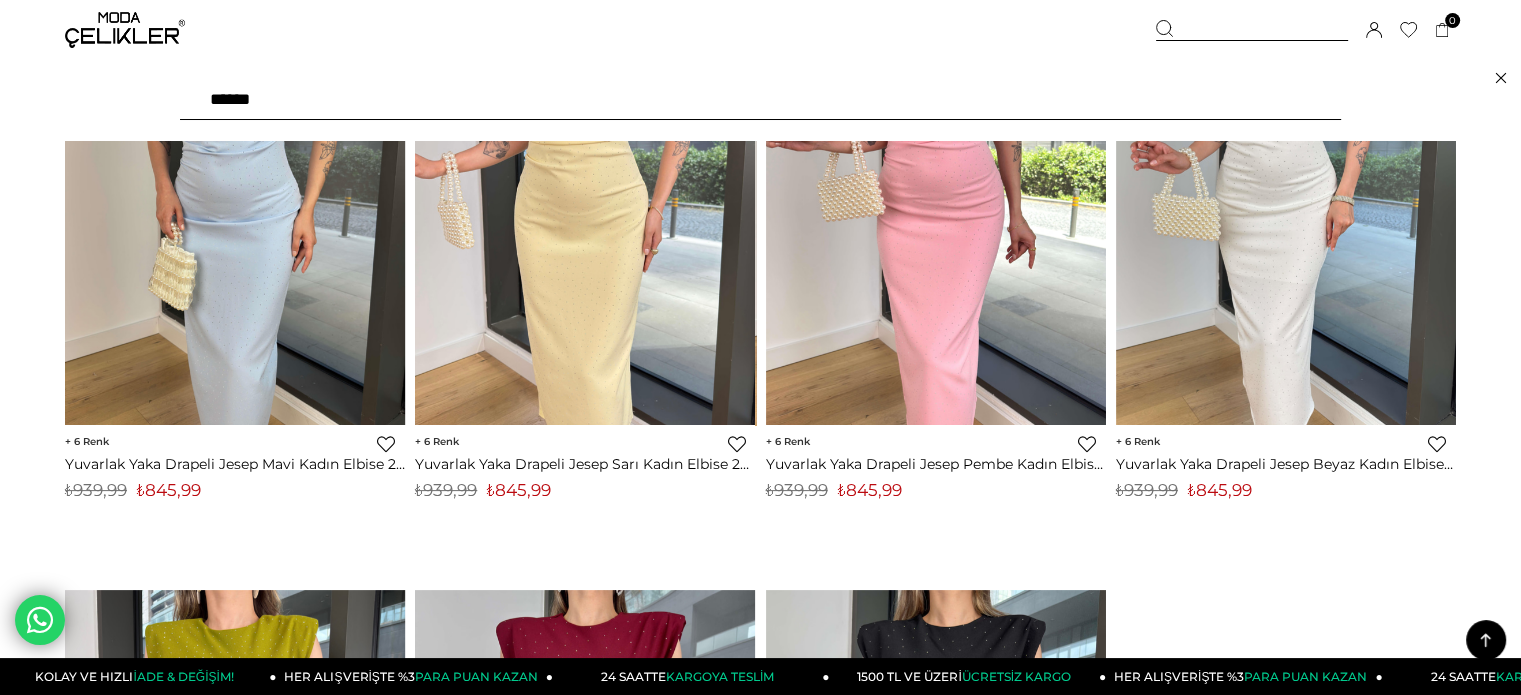 drag, startPoint x: 73, startPoint y: 103, endPoint x: 54, endPoint y: 105, distance: 19.104973 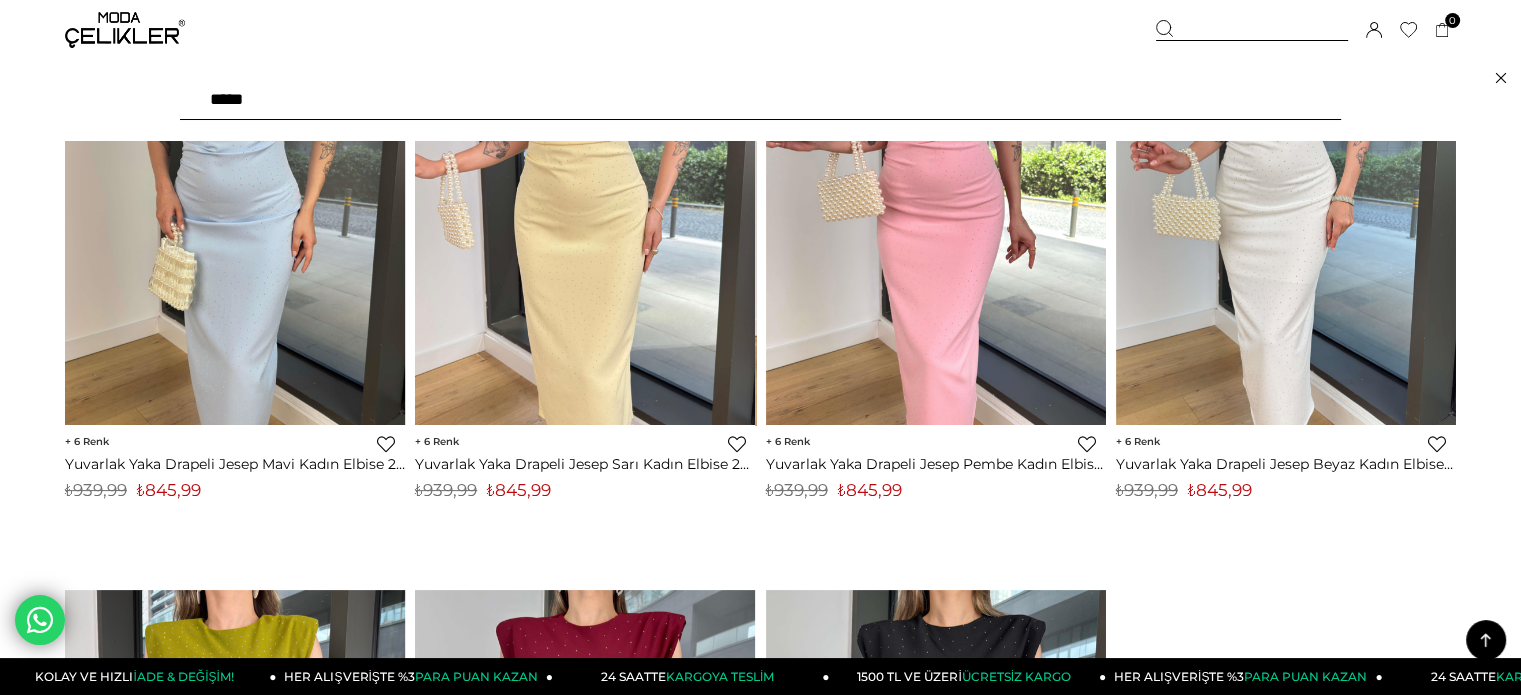 type on "******" 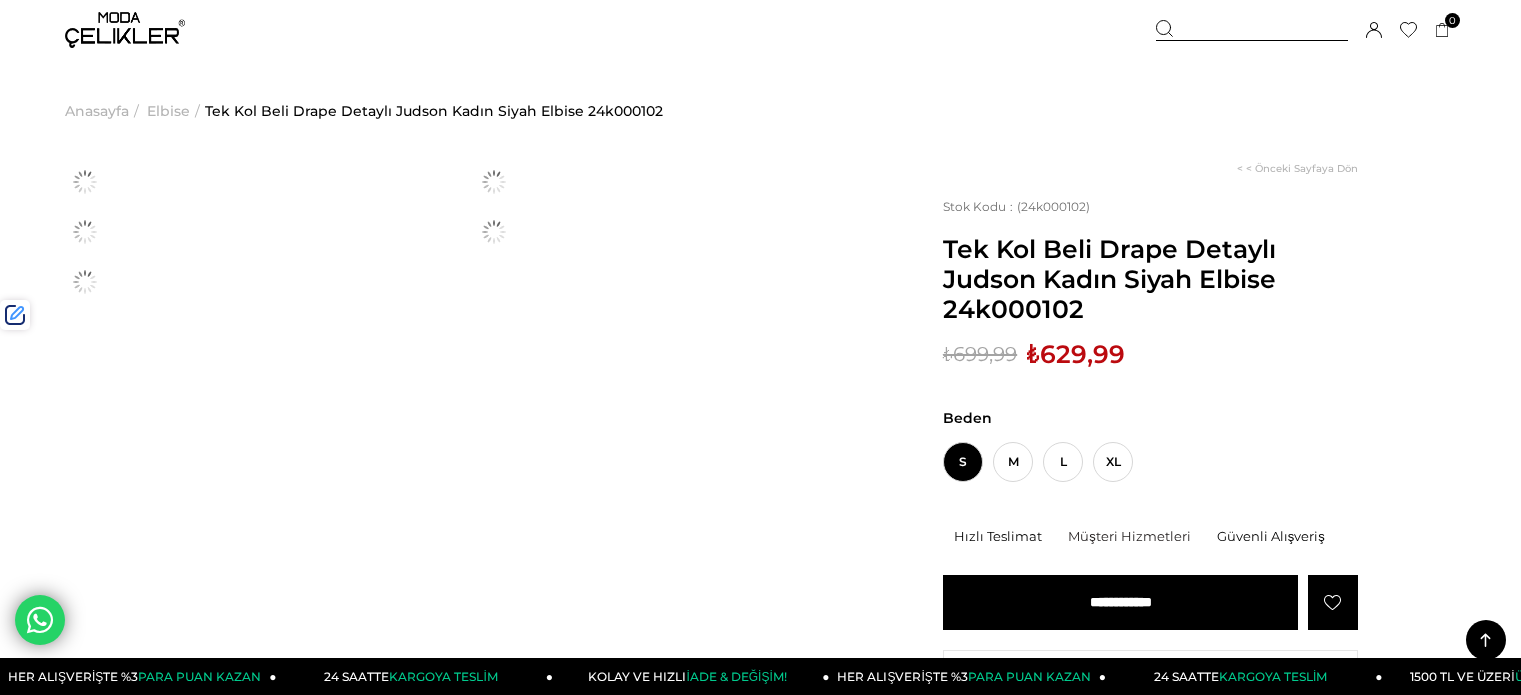 scroll, scrollTop: 900, scrollLeft: 0, axis: vertical 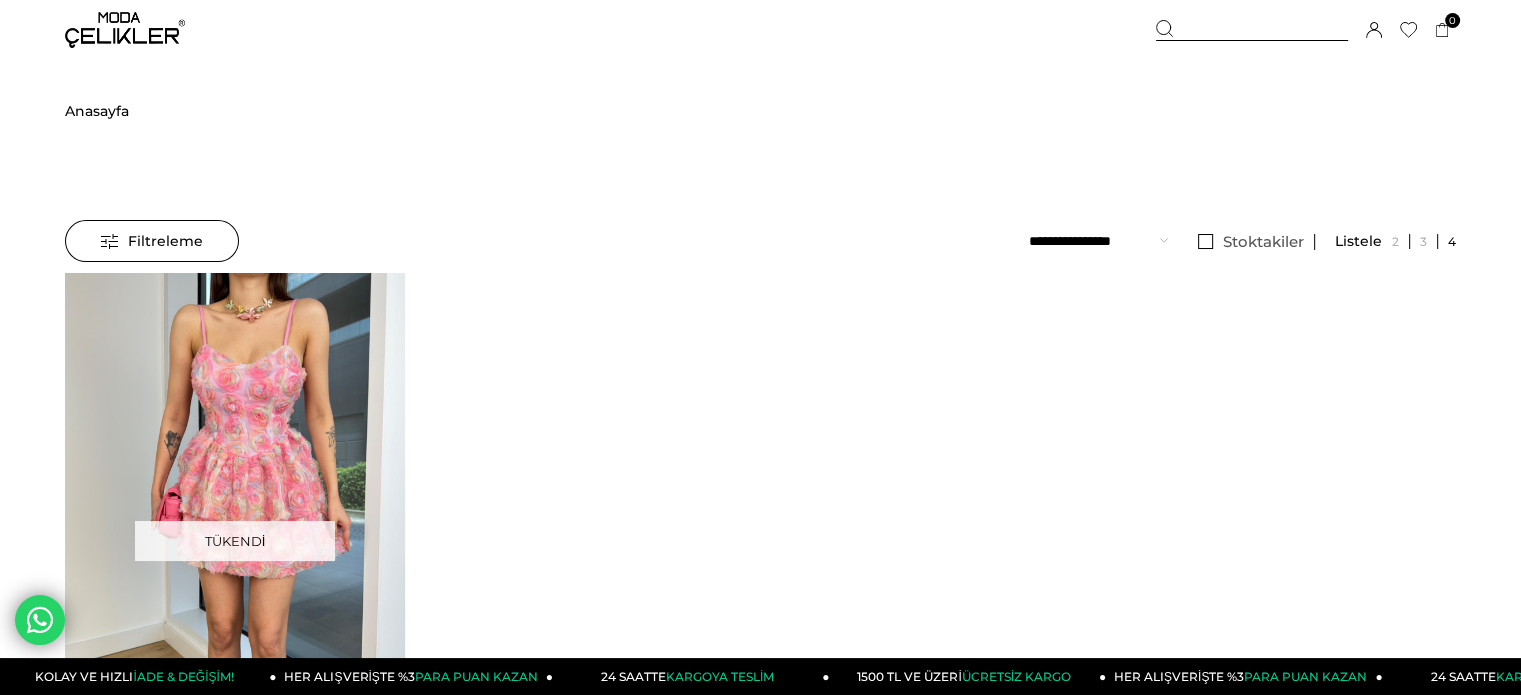 click at bounding box center [125, 30] 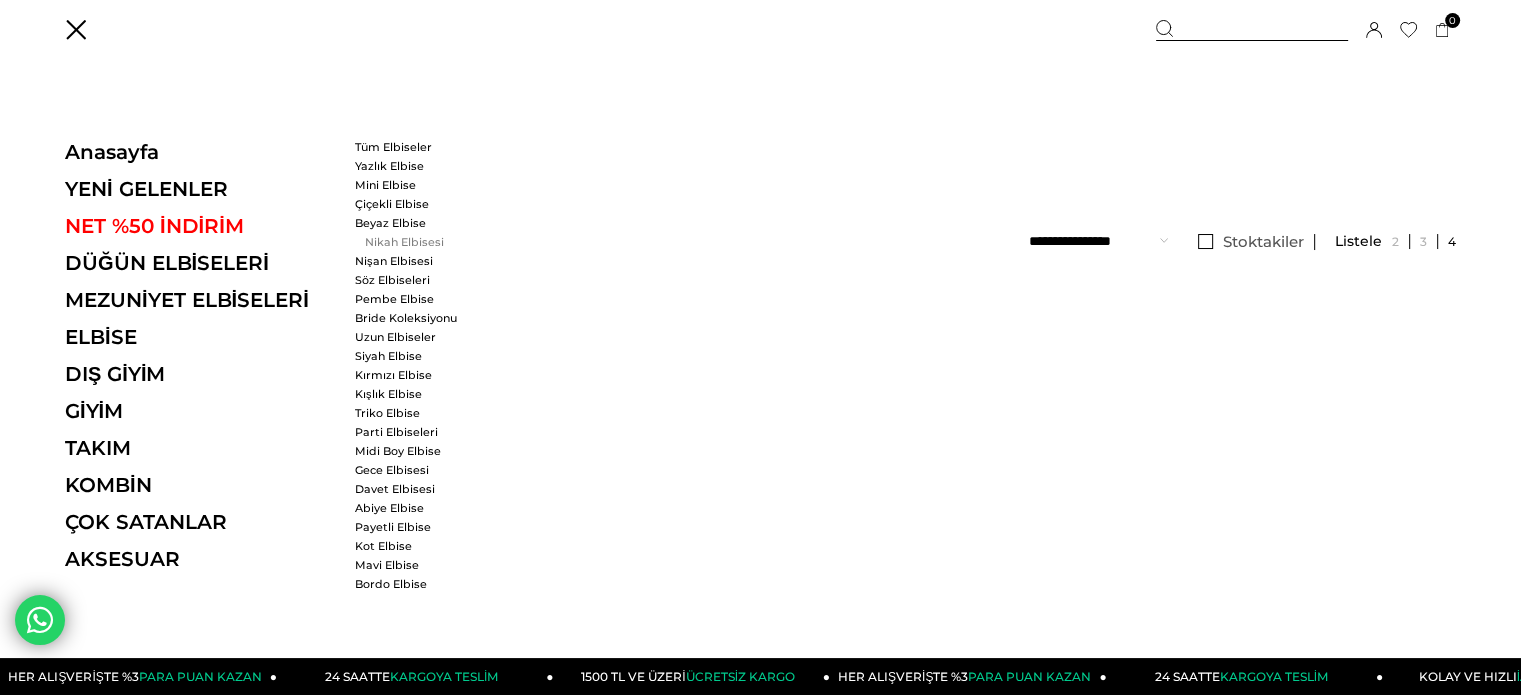 click on "Nikah Elbisesi" at bounding box center [412, 242] 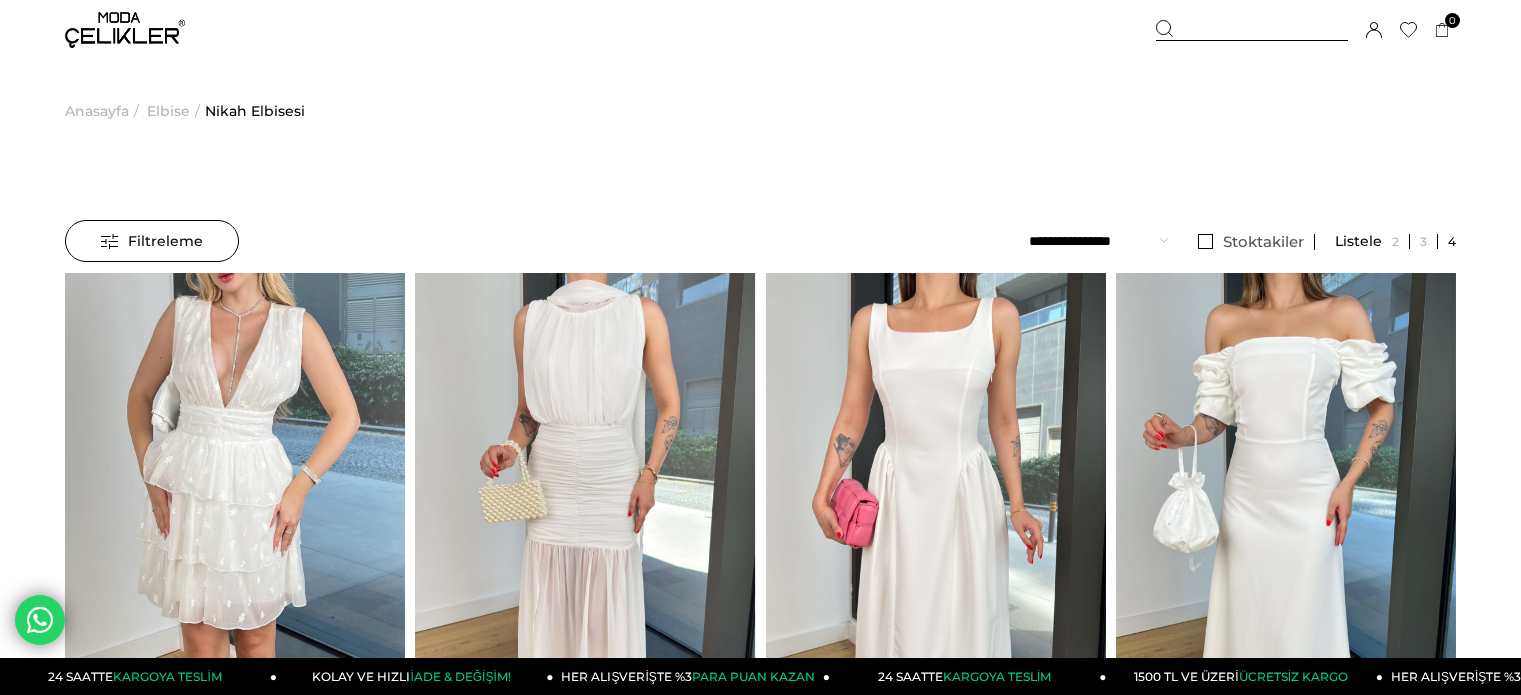 scroll, scrollTop: 0, scrollLeft: 0, axis: both 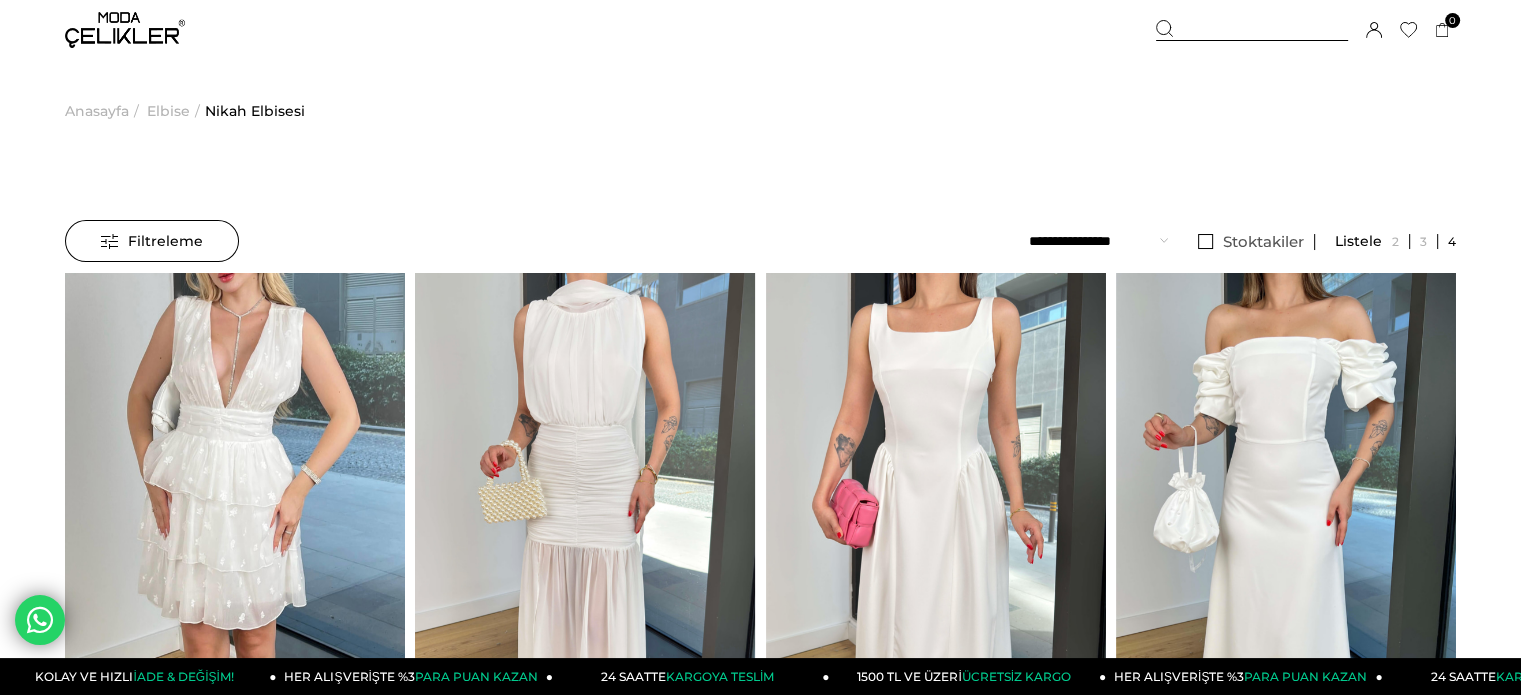 click at bounding box center (1252, 30) 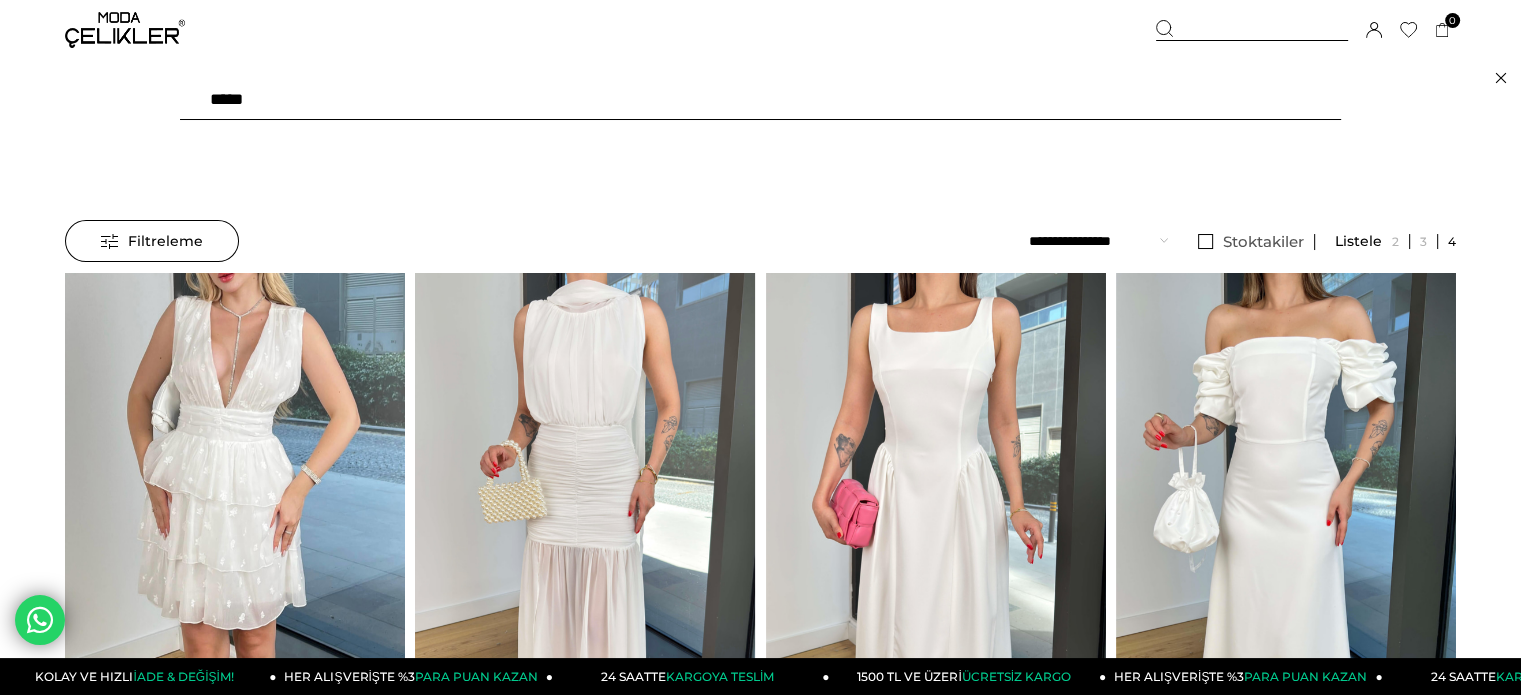 drag, startPoint x: 186, startPoint y: 103, endPoint x: 147, endPoint y: 103, distance: 39 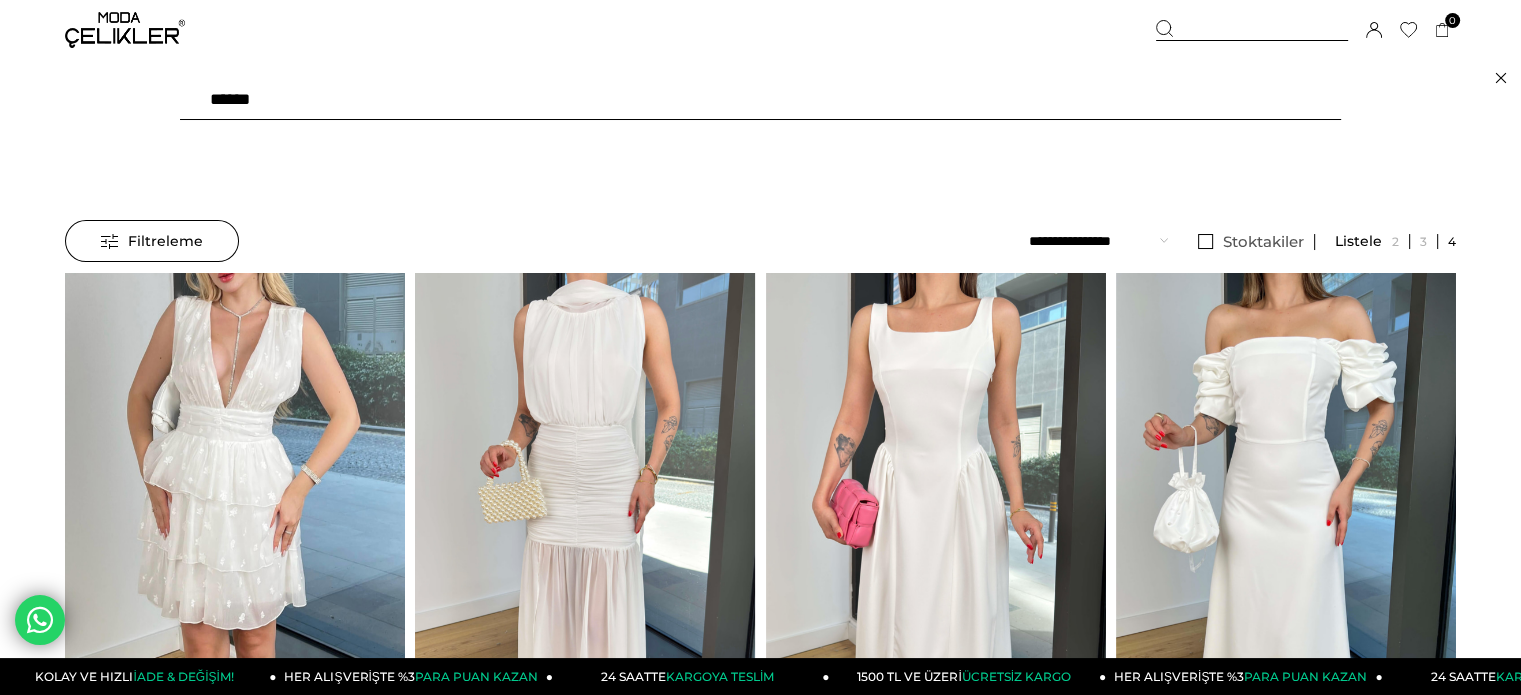 type on "******" 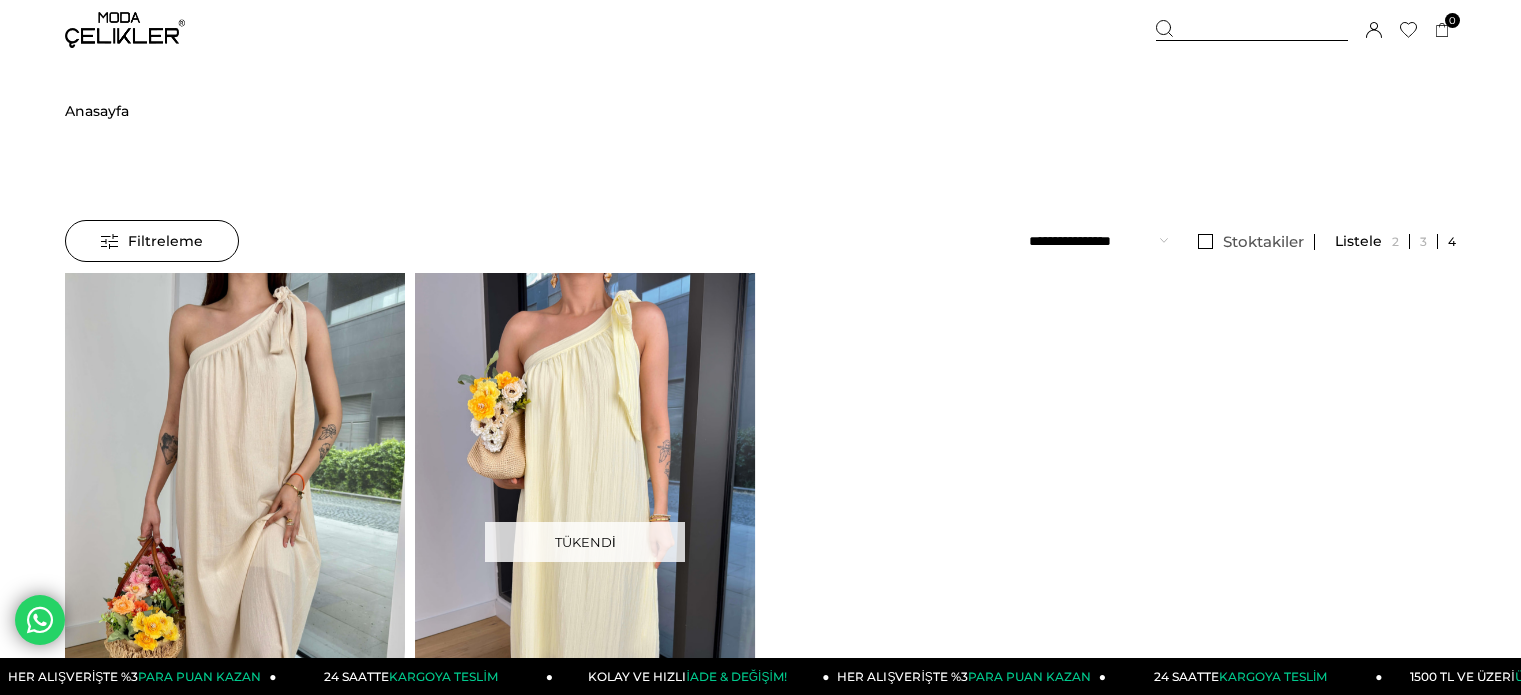 scroll, scrollTop: 0, scrollLeft: 0, axis: both 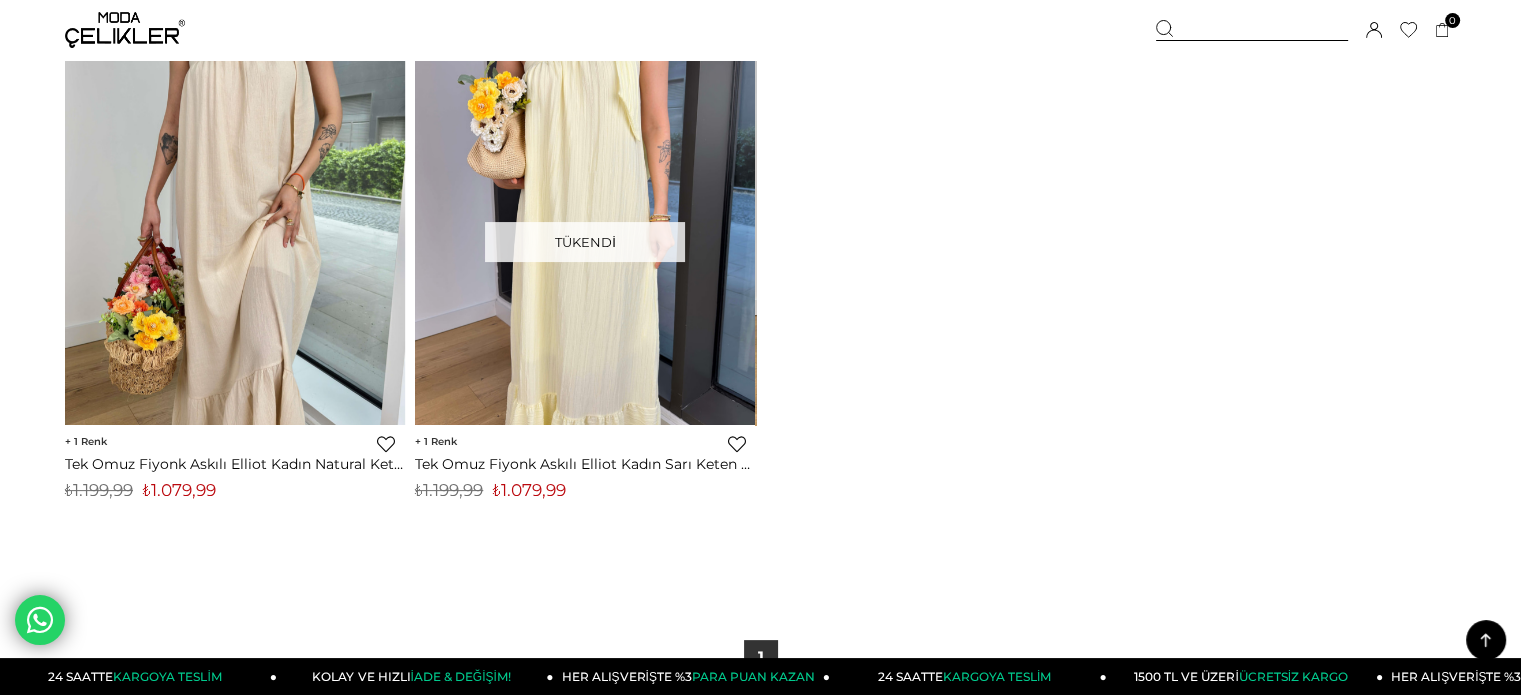 click on "₺1.079,99" at bounding box center [179, 490] 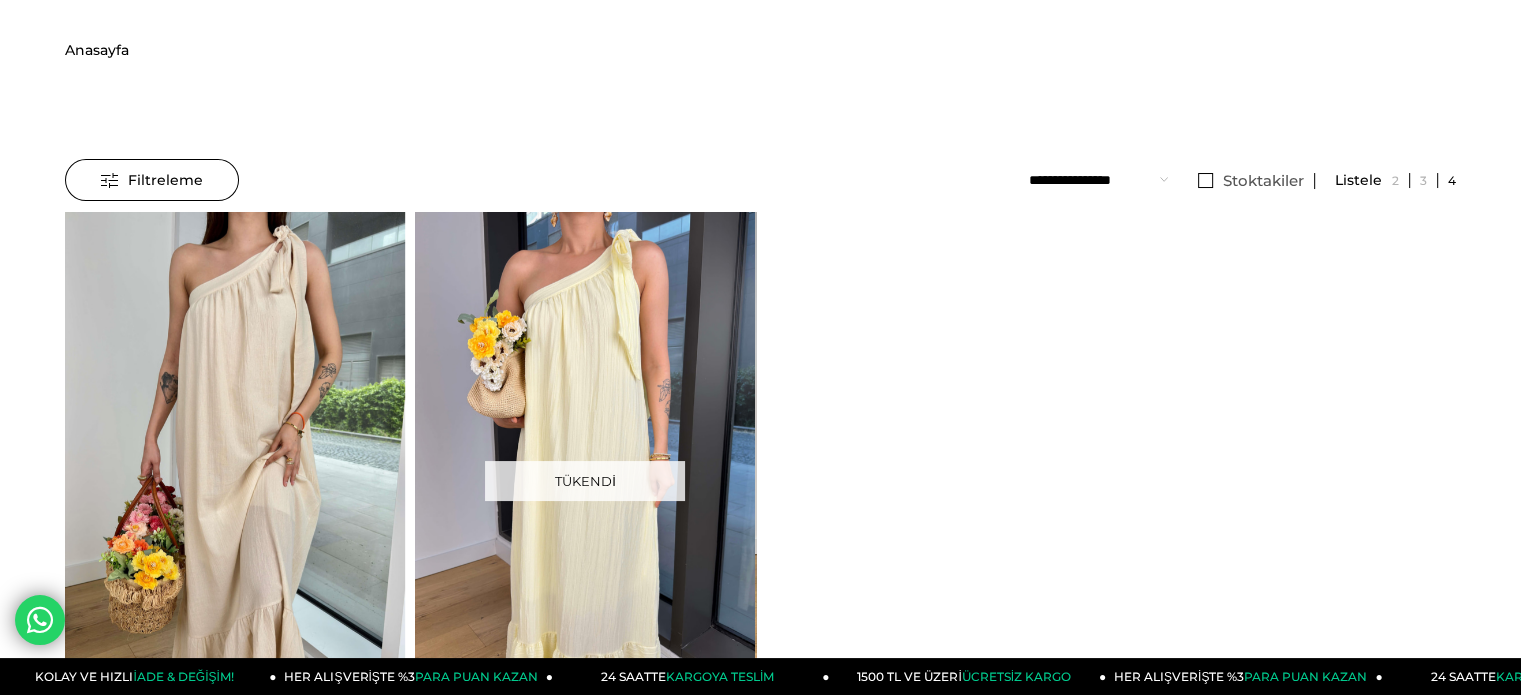 scroll, scrollTop: 0, scrollLeft: 0, axis: both 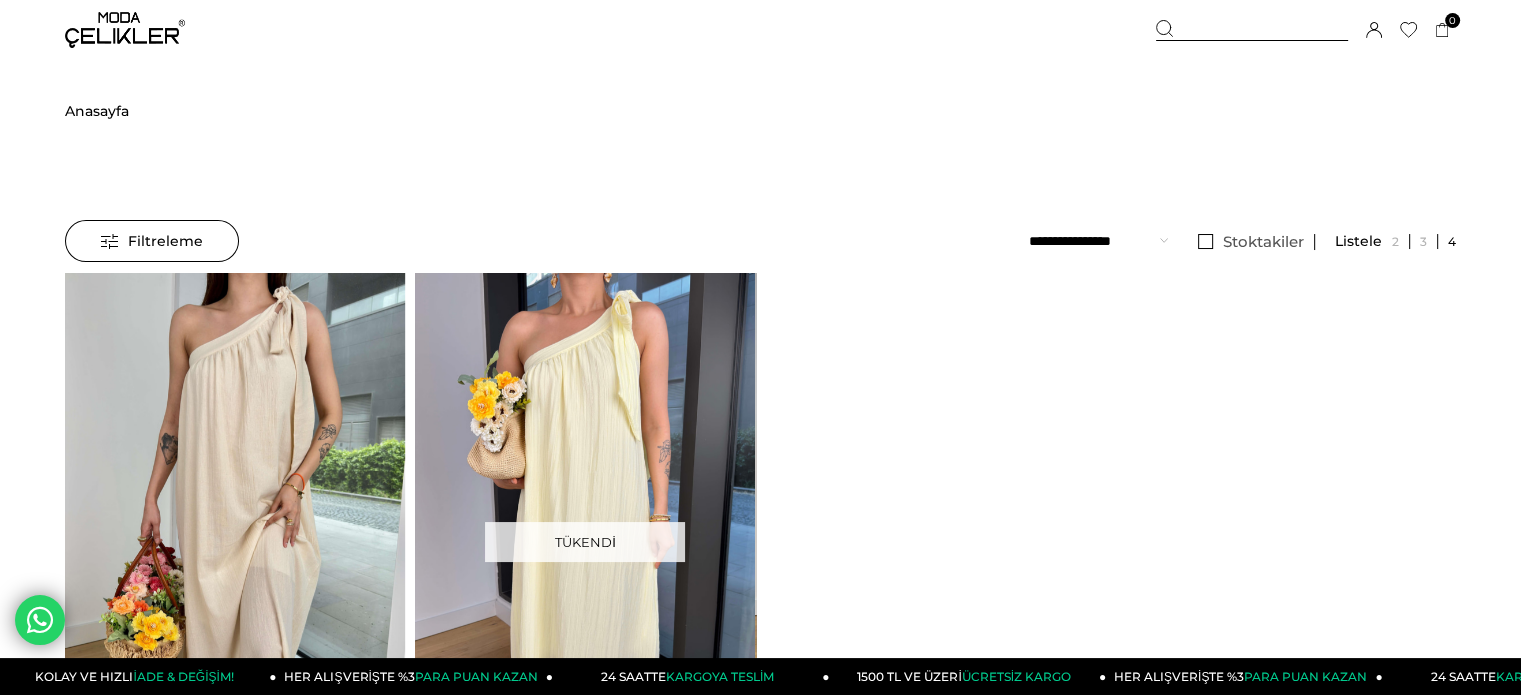 click at bounding box center (1252, 30) 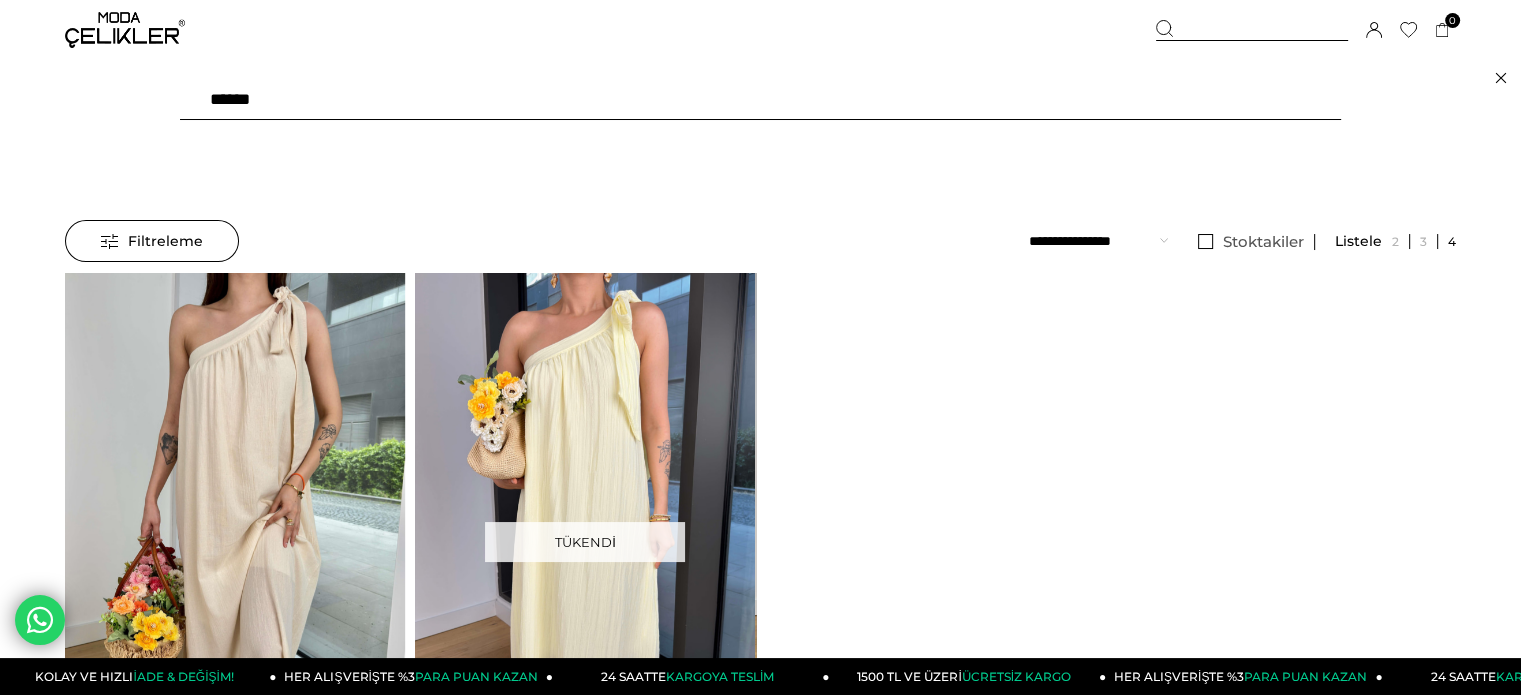 drag, startPoint x: 420, startPoint y: 79, endPoint x: 0, endPoint y: 98, distance: 420.42953 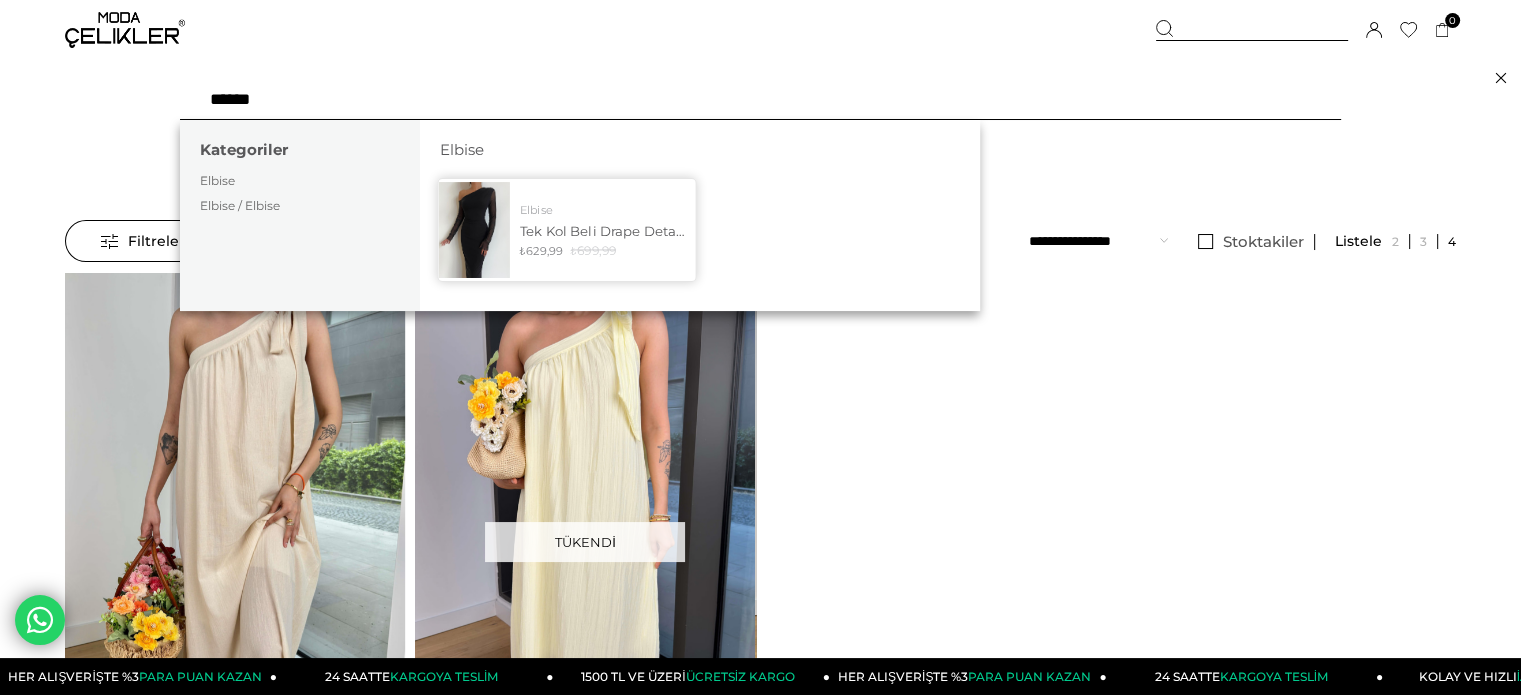 type on "******" 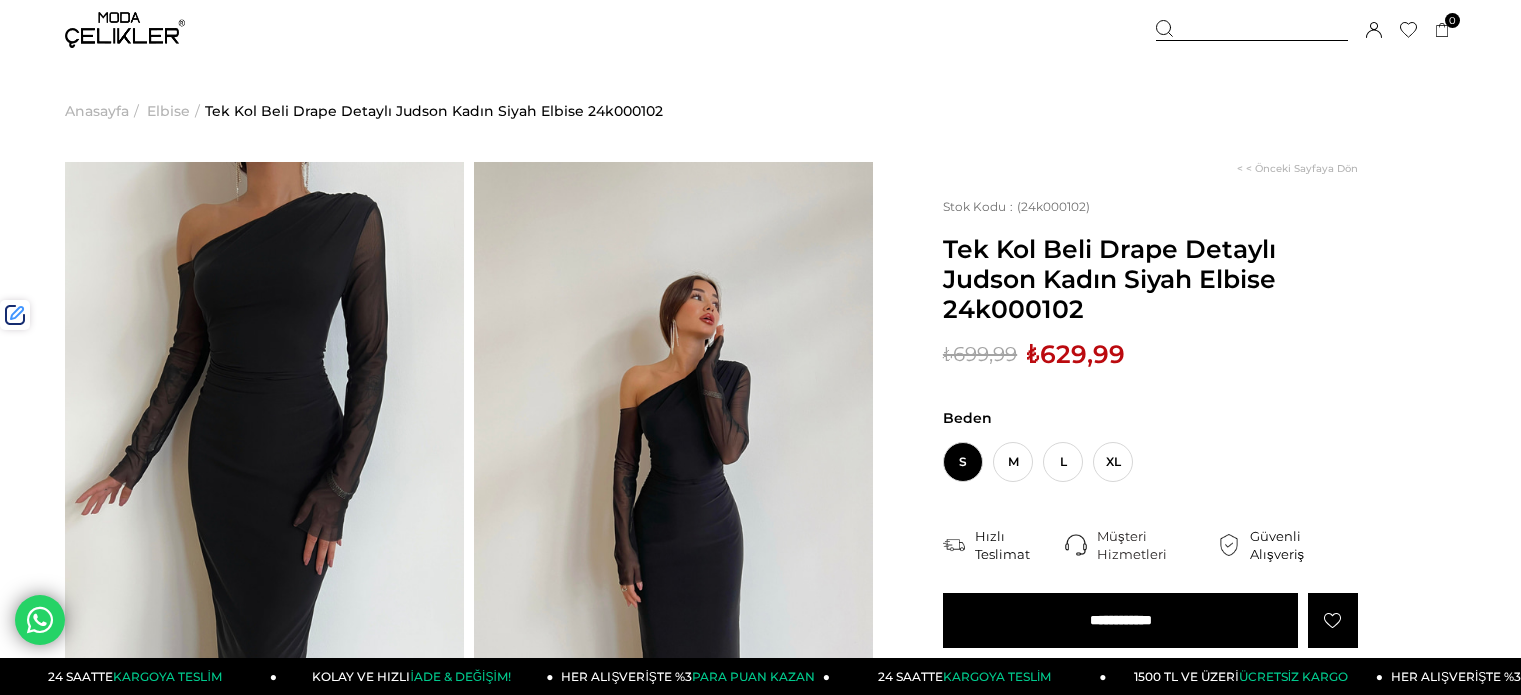 scroll, scrollTop: 0, scrollLeft: 0, axis: both 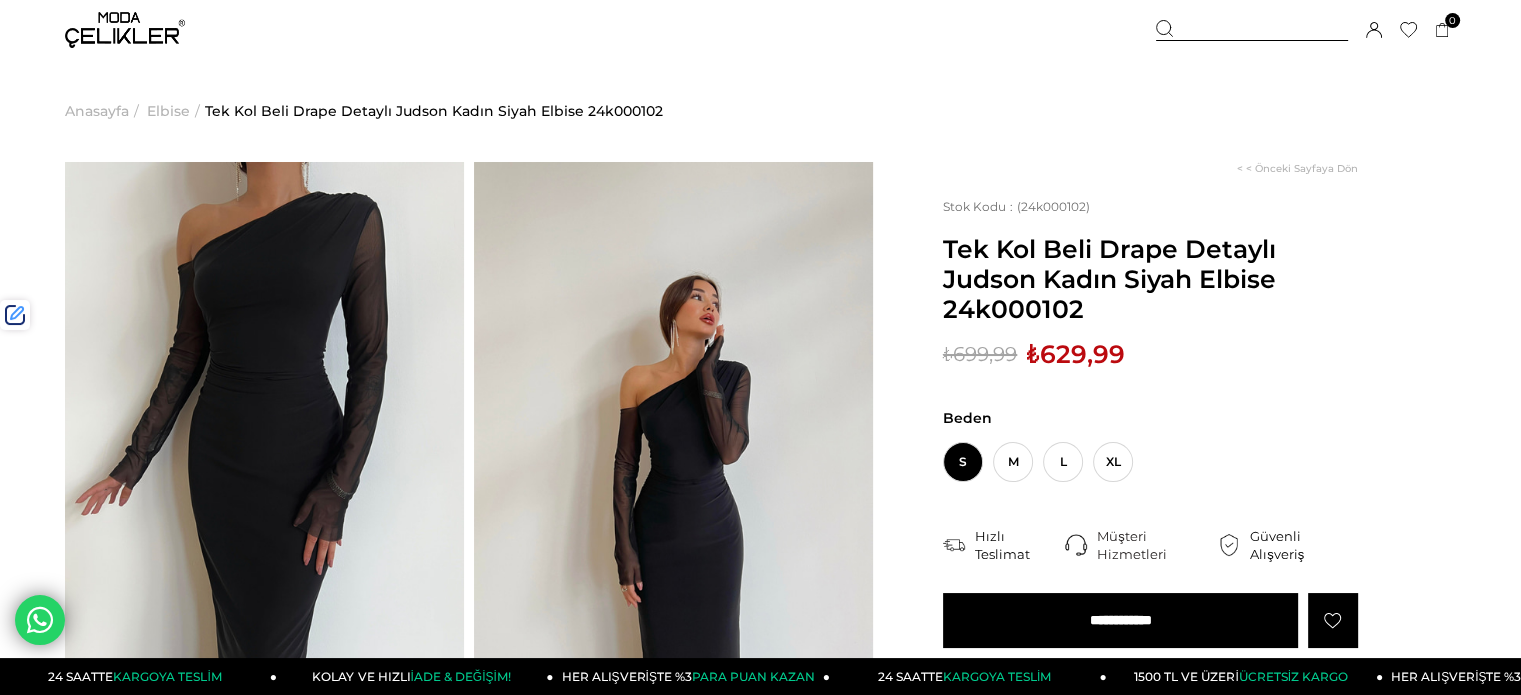 click on "₺629,99" at bounding box center (1076, 354) 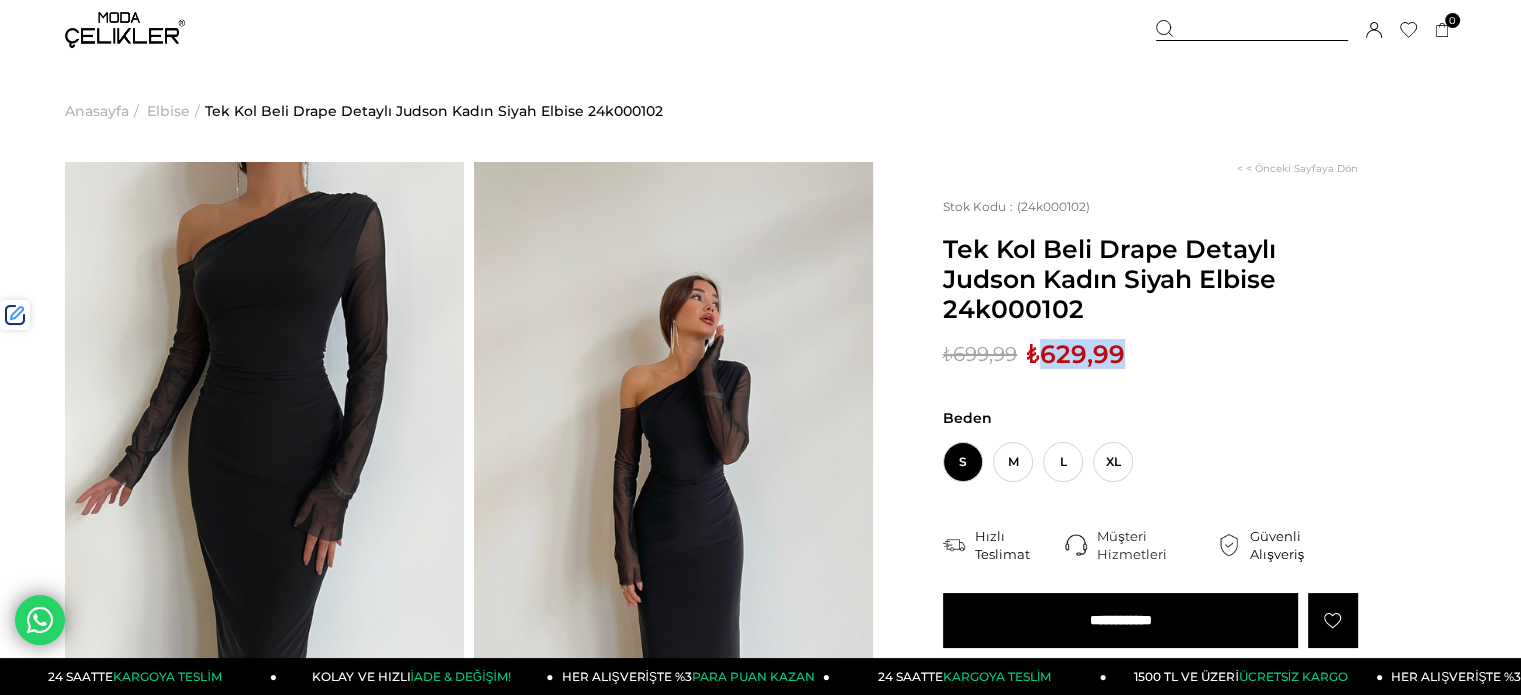 click on "₺629,99" at bounding box center (1076, 354) 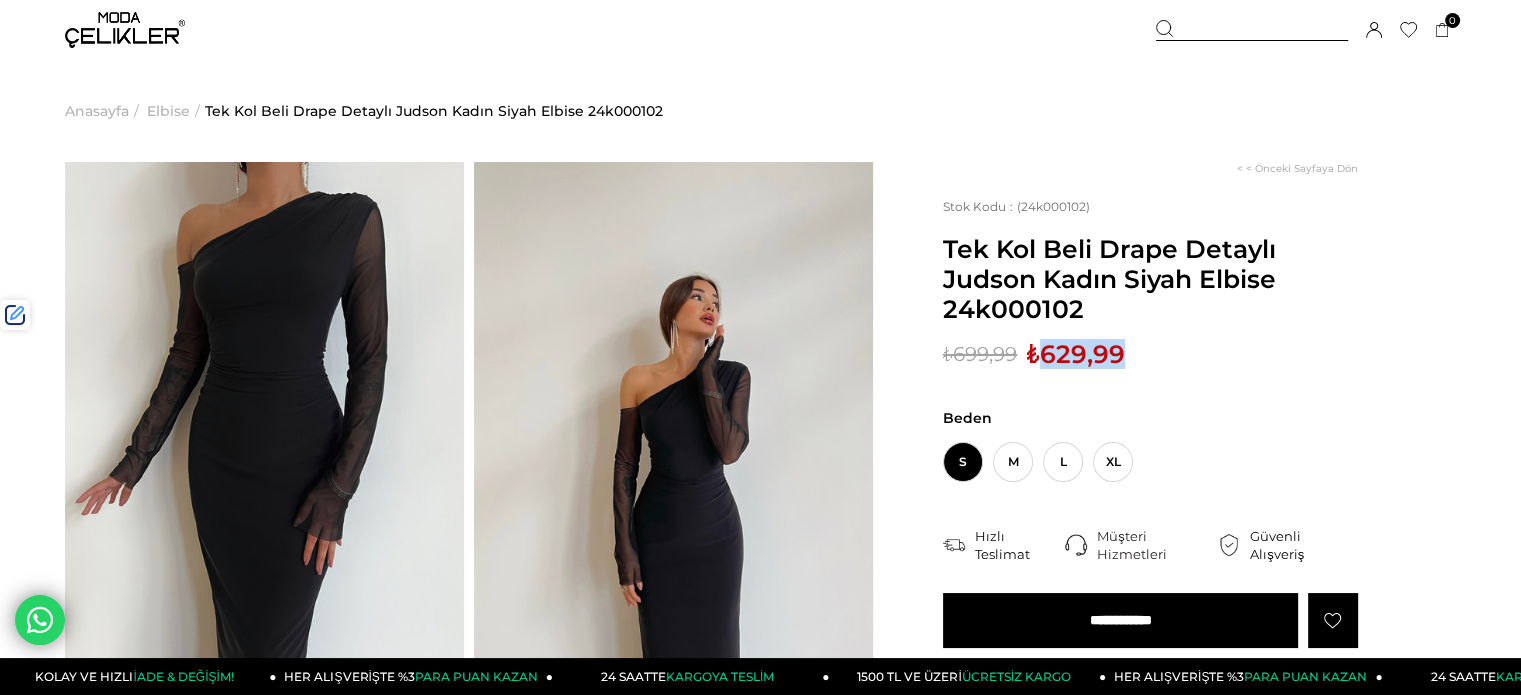 click at bounding box center (1252, 30) 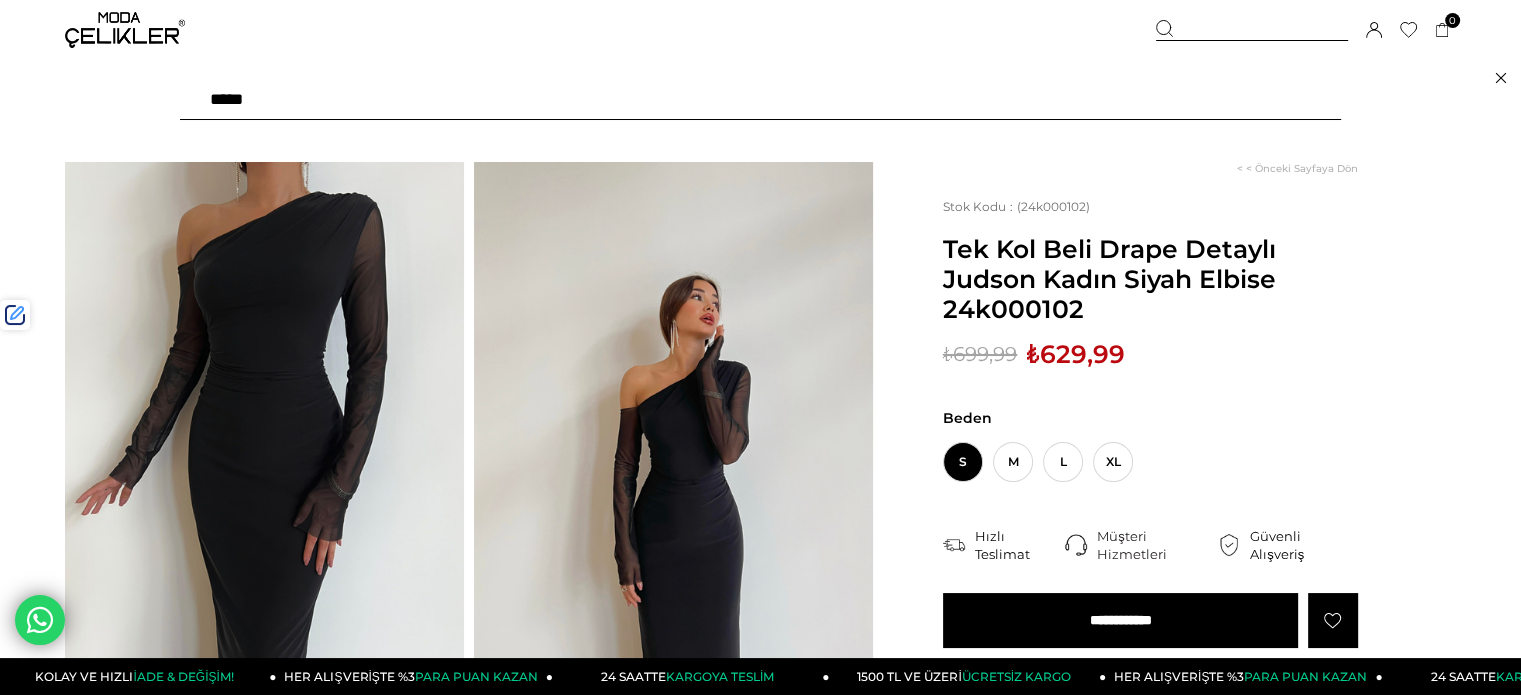 paste on "******" 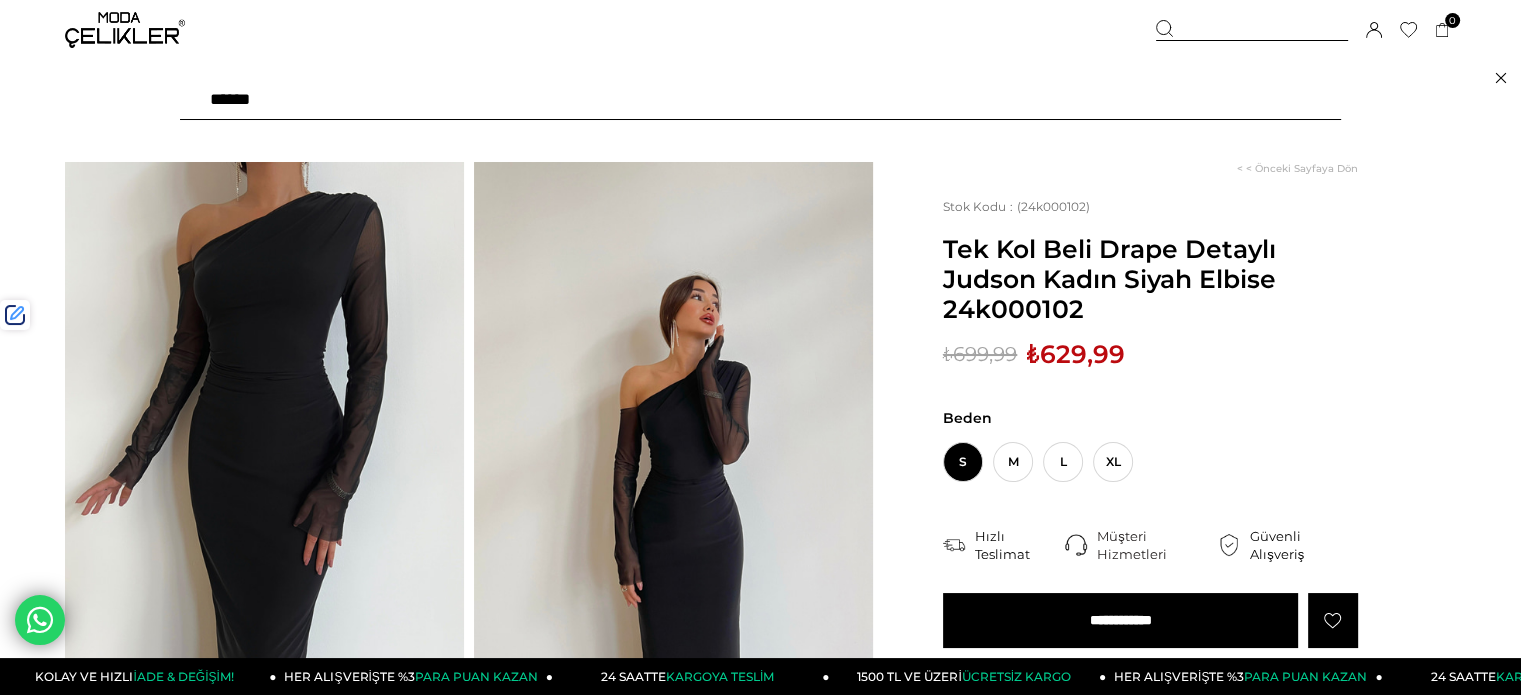 type on "******" 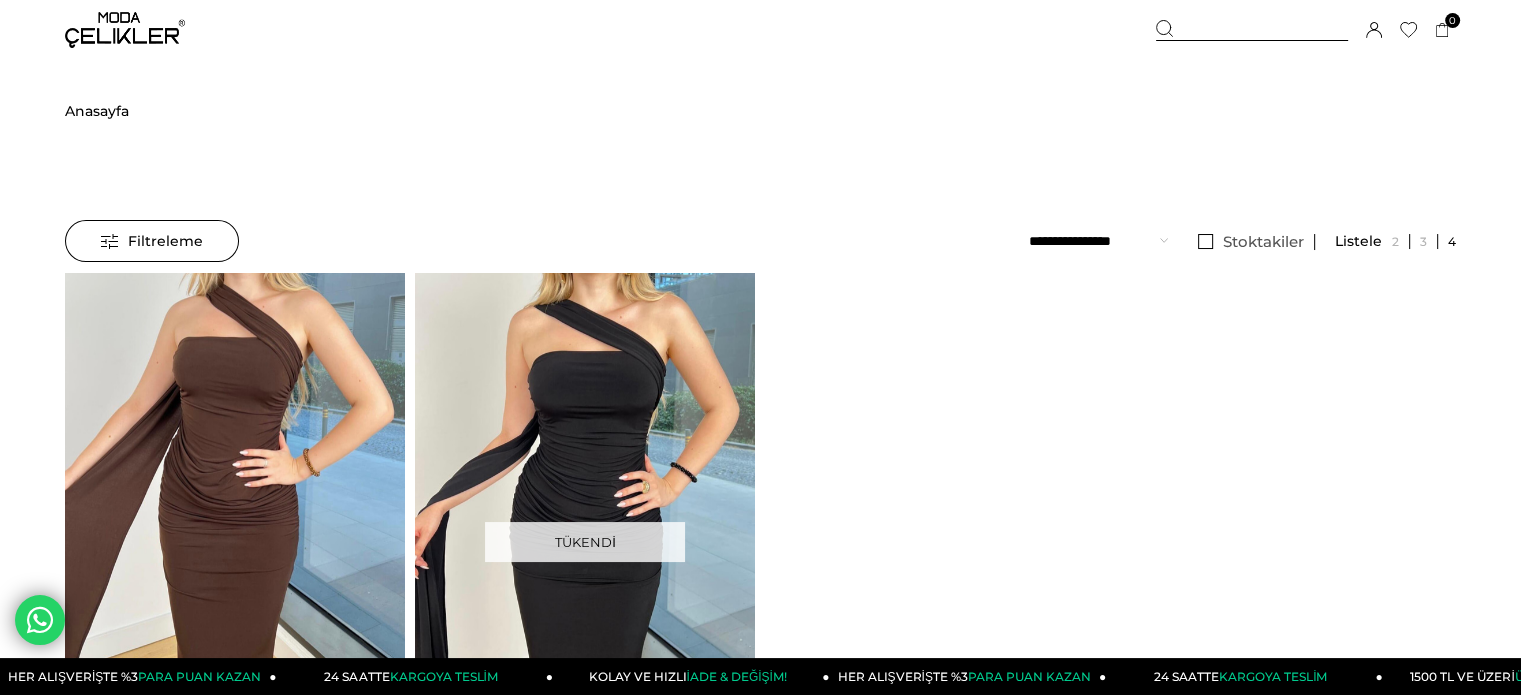 scroll, scrollTop: 300, scrollLeft: 0, axis: vertical 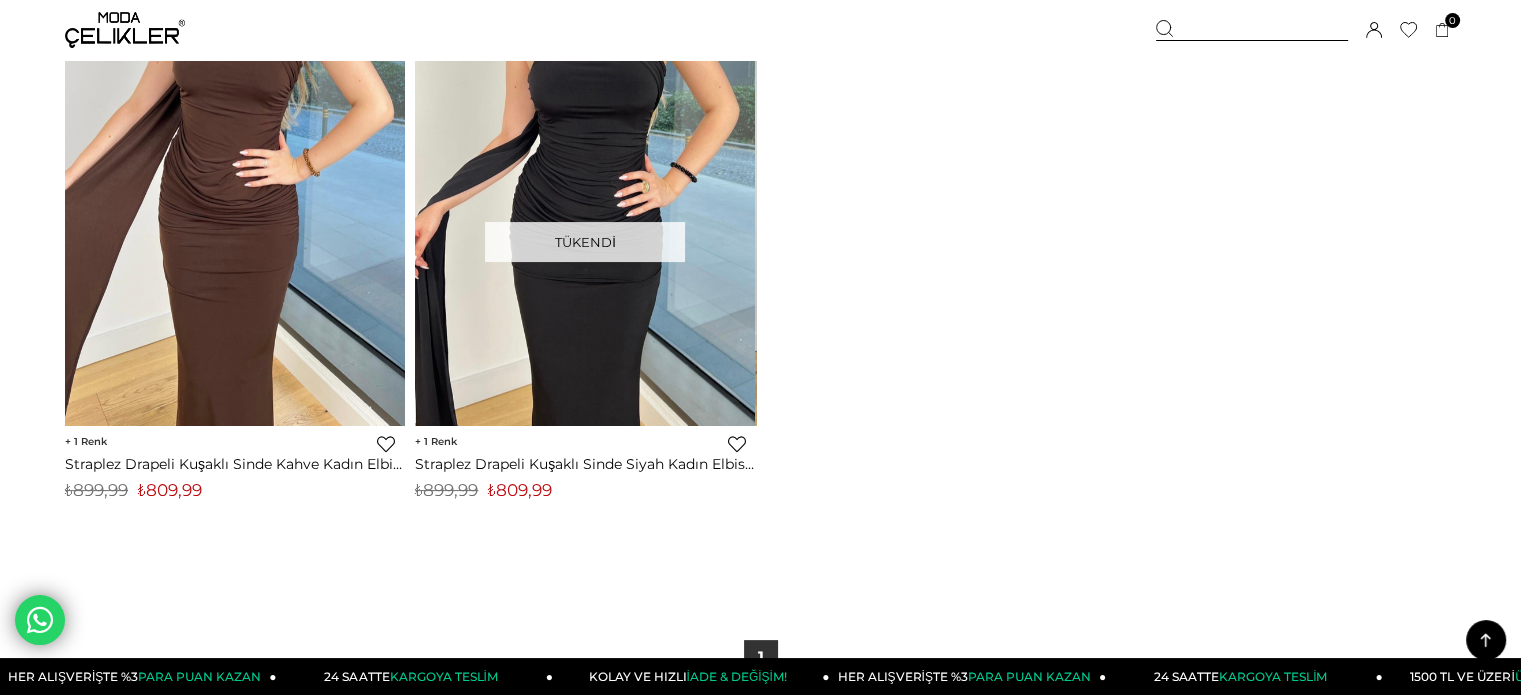 click on "₺809,99" at bounding box center [520, 490] 